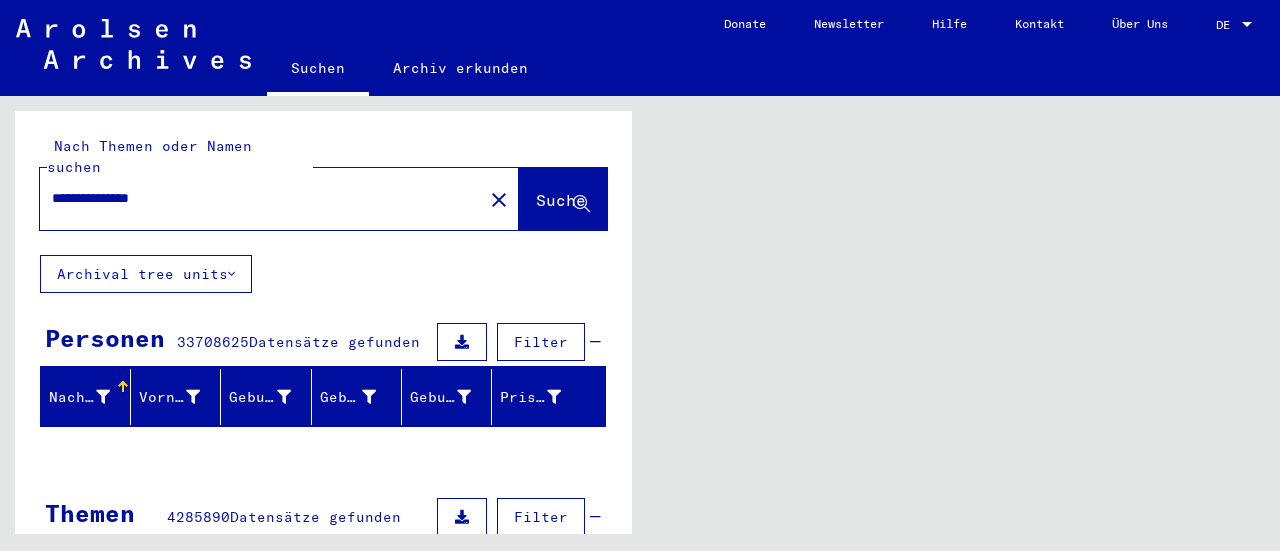 scroll, scrollTop: 0, scrollLeft: 0, axis: both 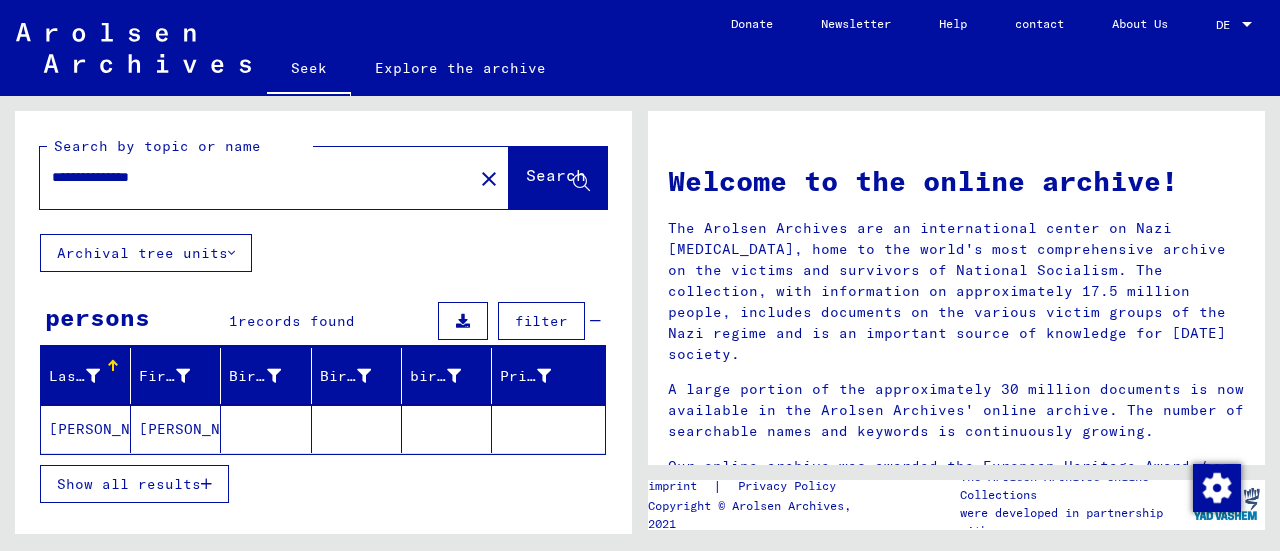 click on "[PERSON_NAME]" 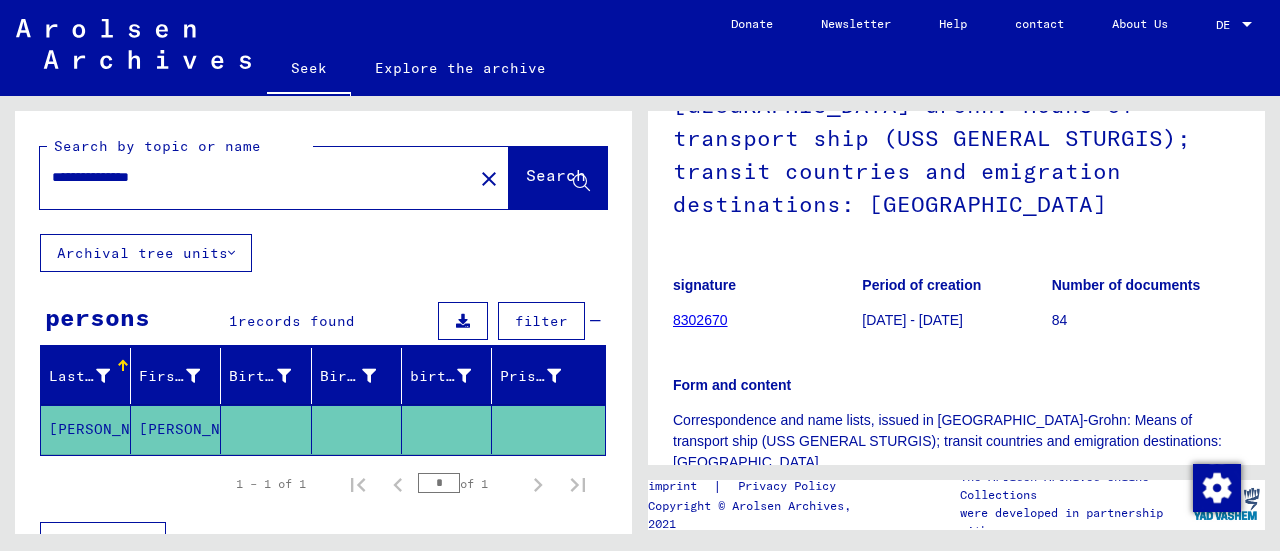 scroll, scrollTop: 0, scrollLeft: 0, axis: both 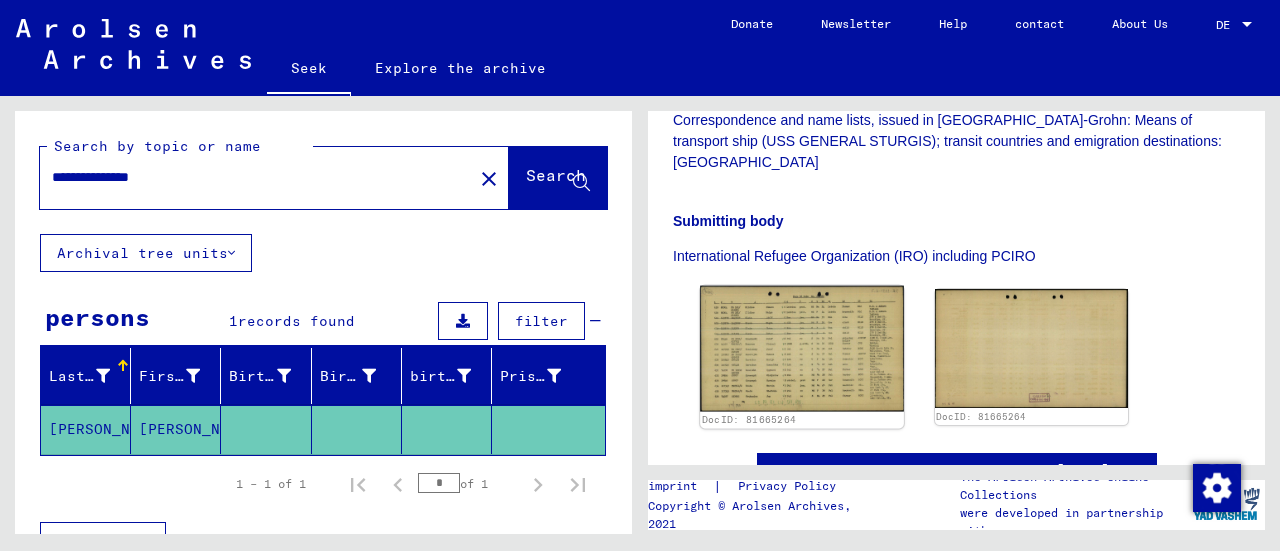 click 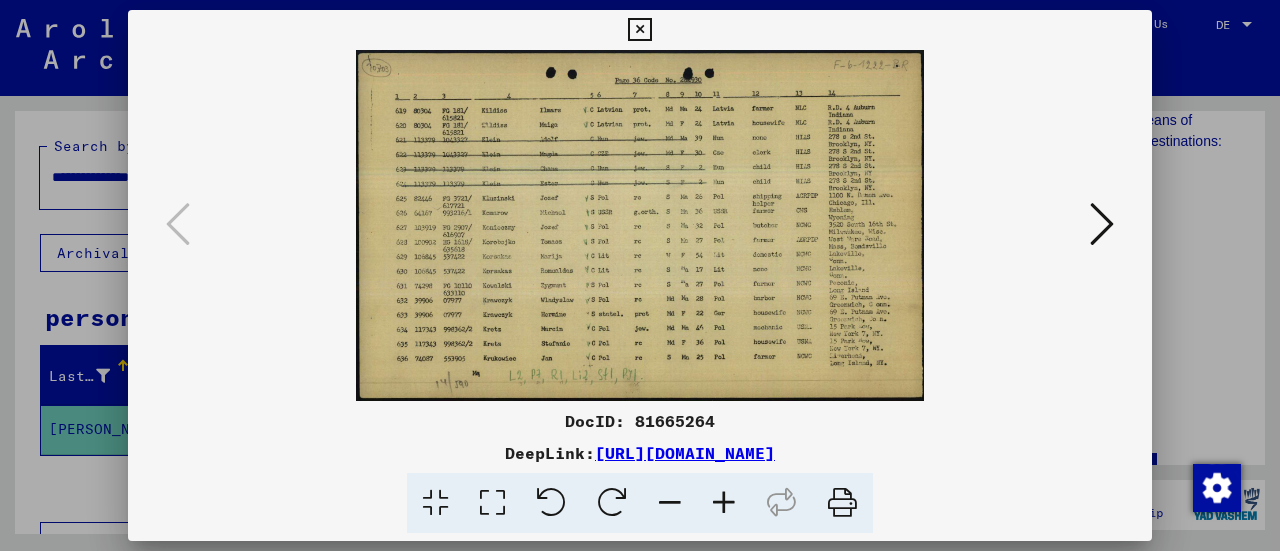 click at bounding box center [639, 30] 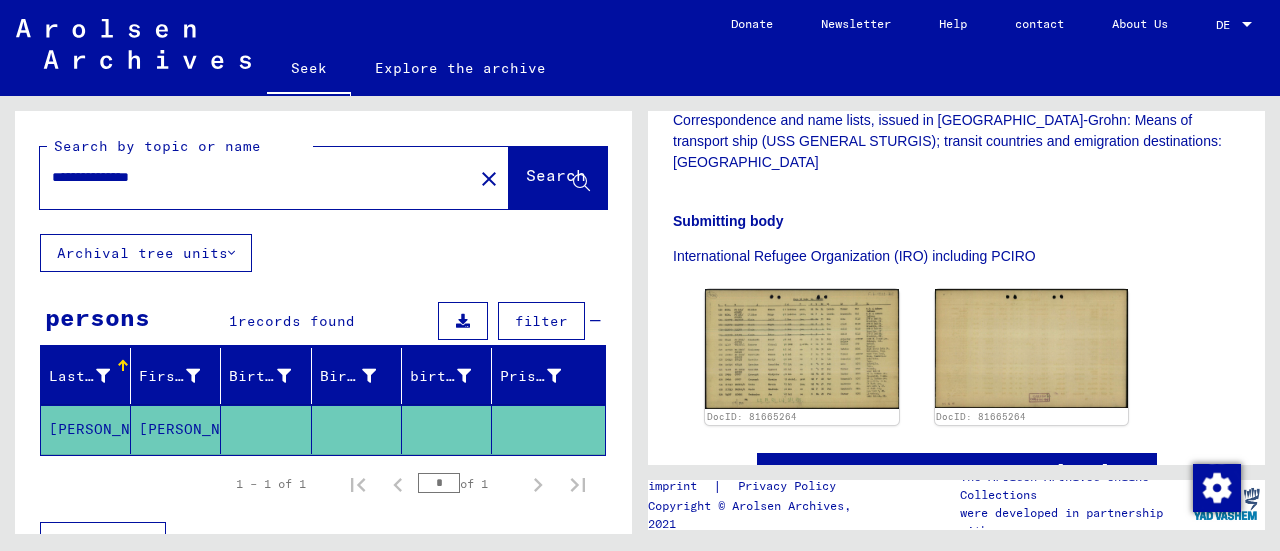 drag, startPoint x: 188, startPoint y: 177, endPoint x: 0, endPoint y: 156, distance: 189.16924 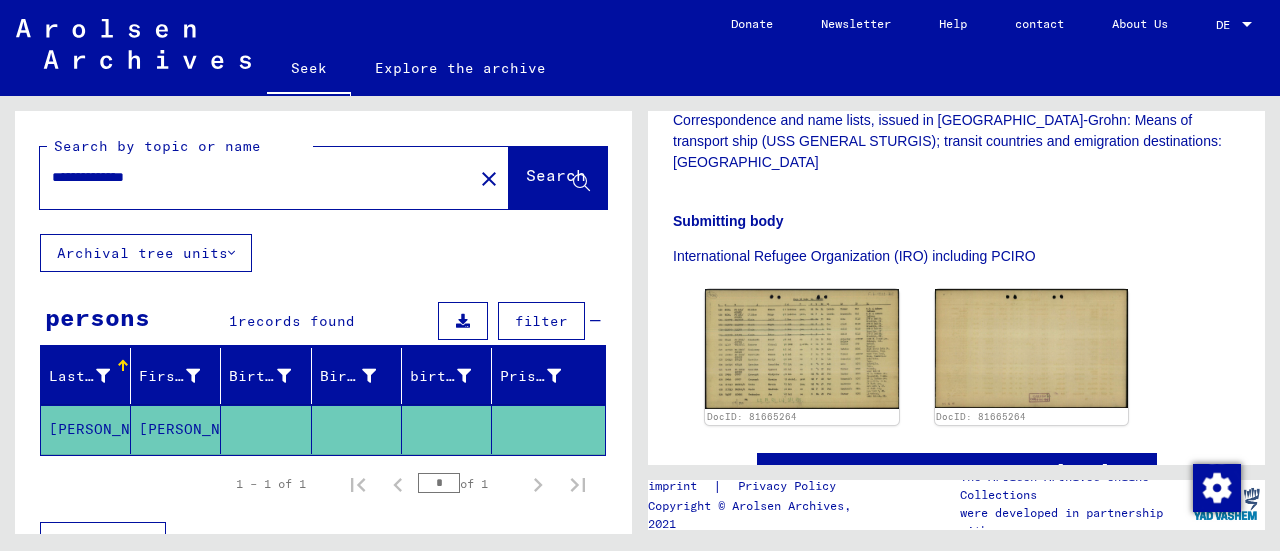 click on "Search" 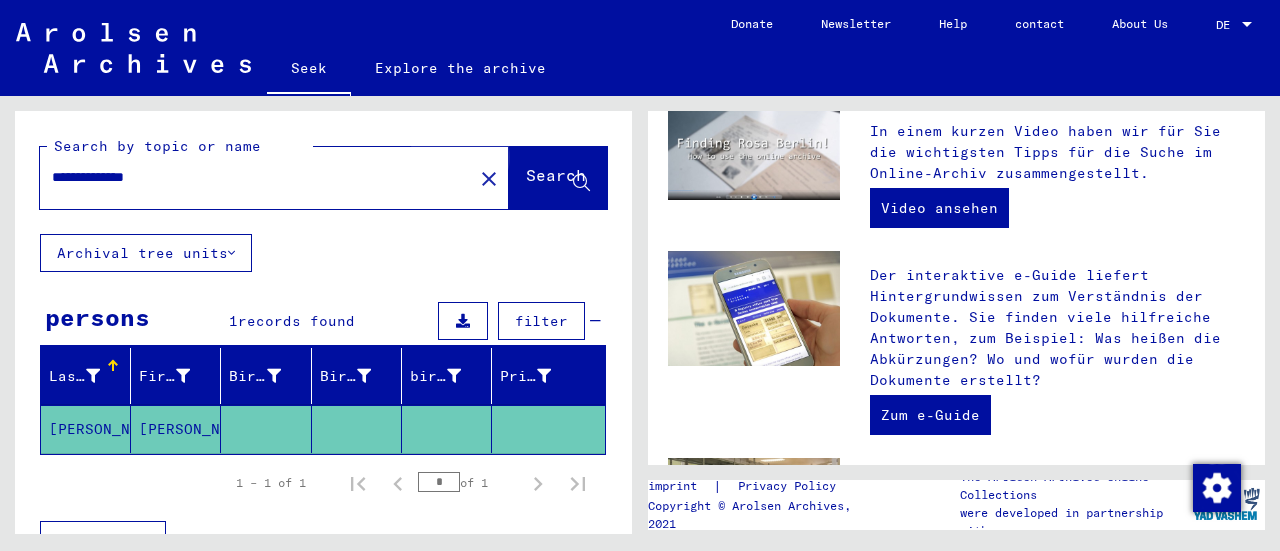 scroll, scrollTop: 0, scrollLeft: 0, axis: both 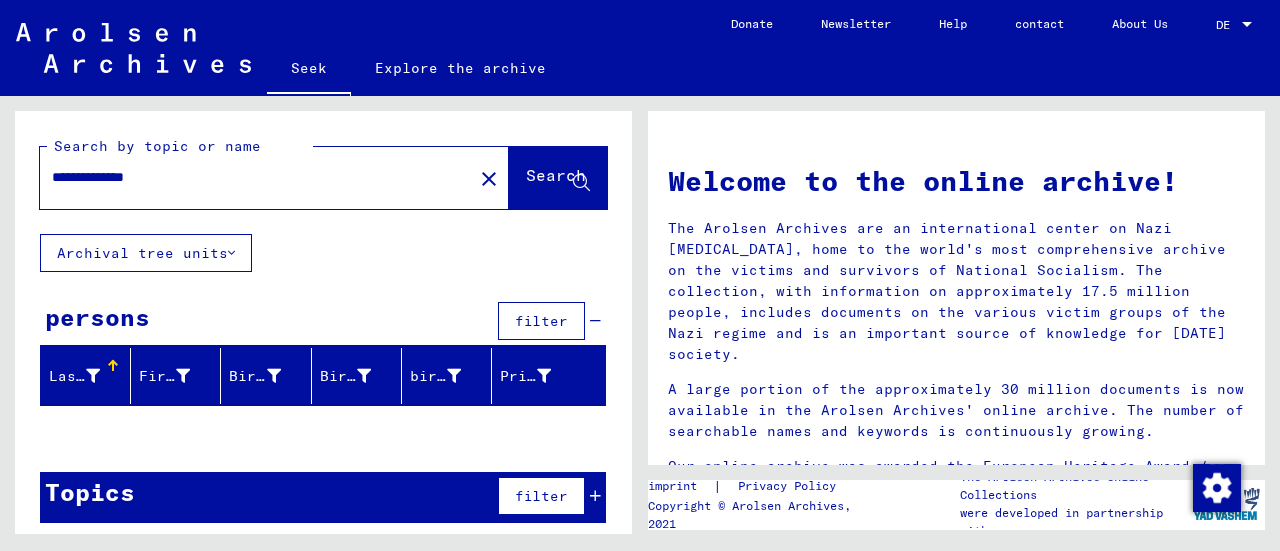 click on "**********" at bounding box center (250, 177) 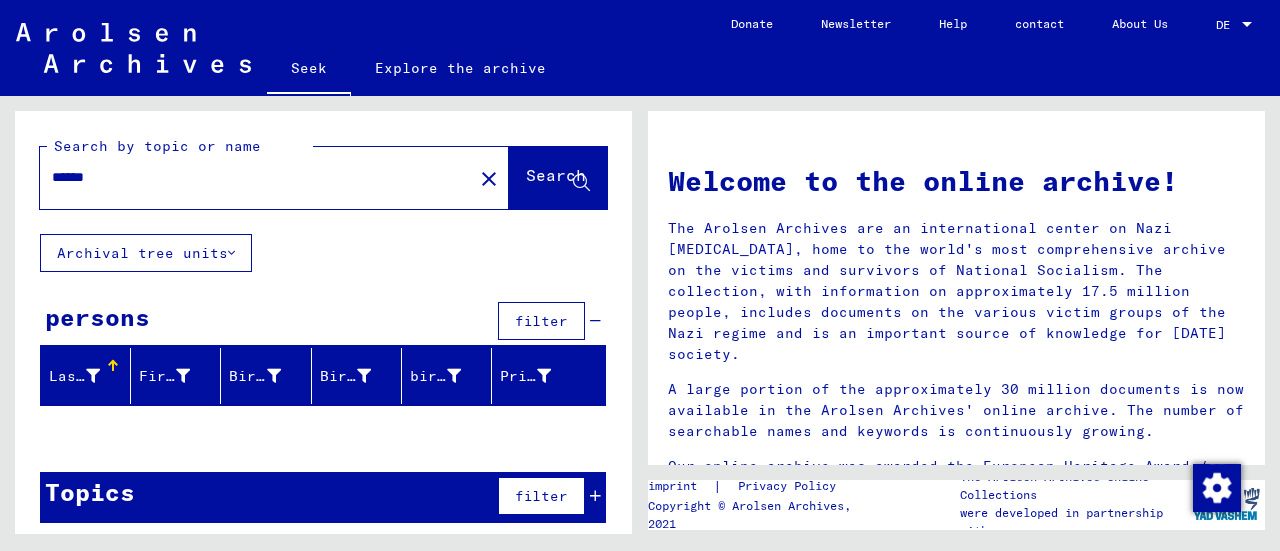 type on "******" 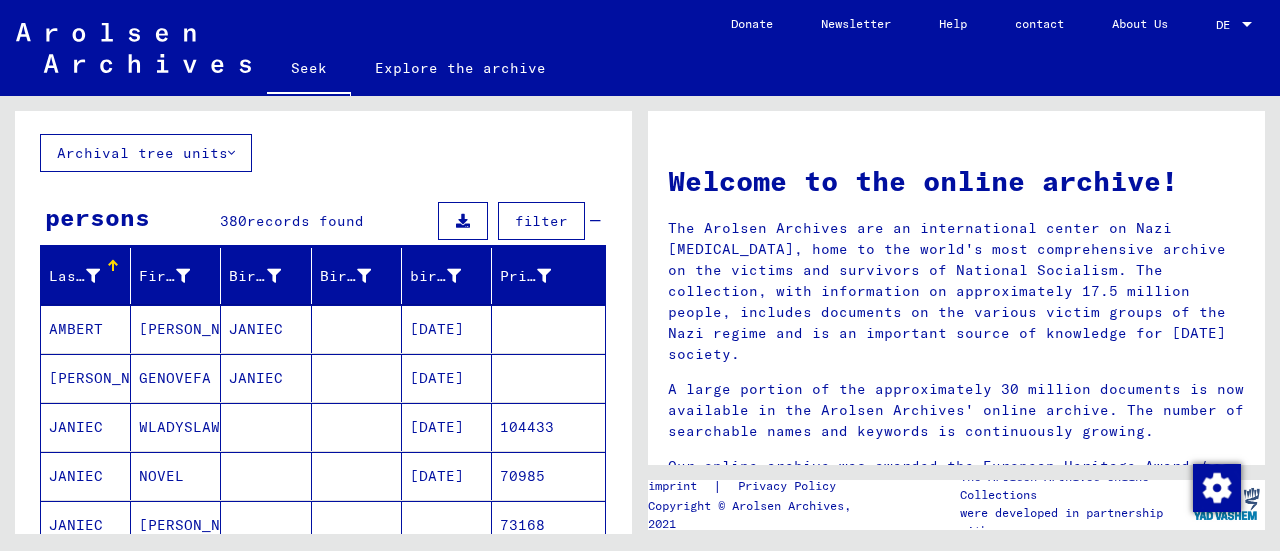scroll, scrollTop: 200, scrollLeft: 0, axis: vertical 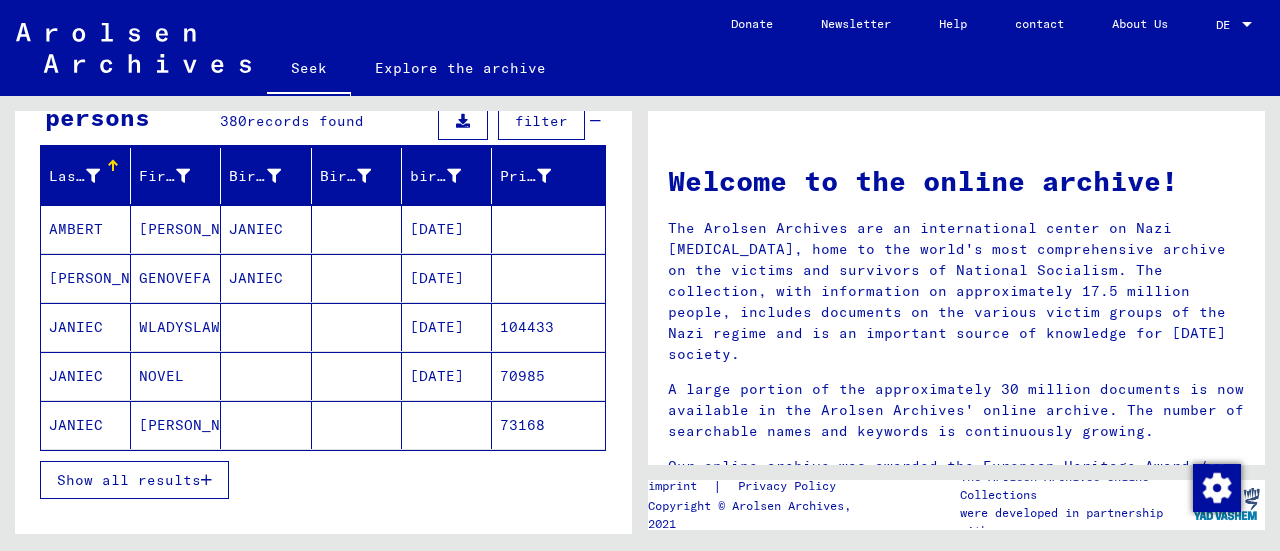 click on "[PERSON_NAME]" 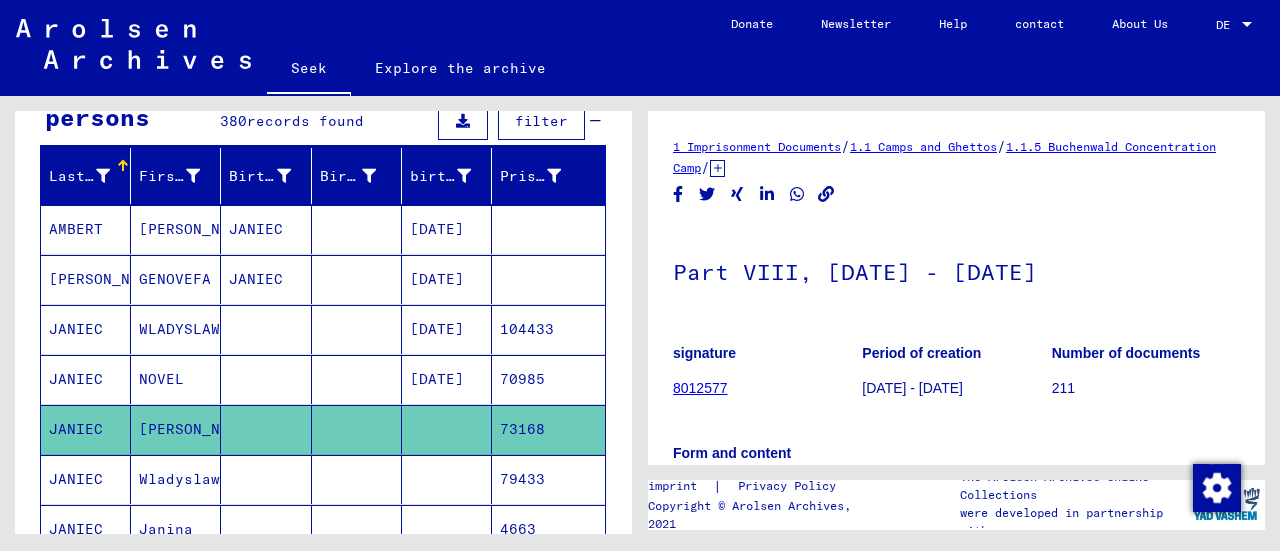 scroll, scrollTop: 0, scrollLeft: 0, axis: both 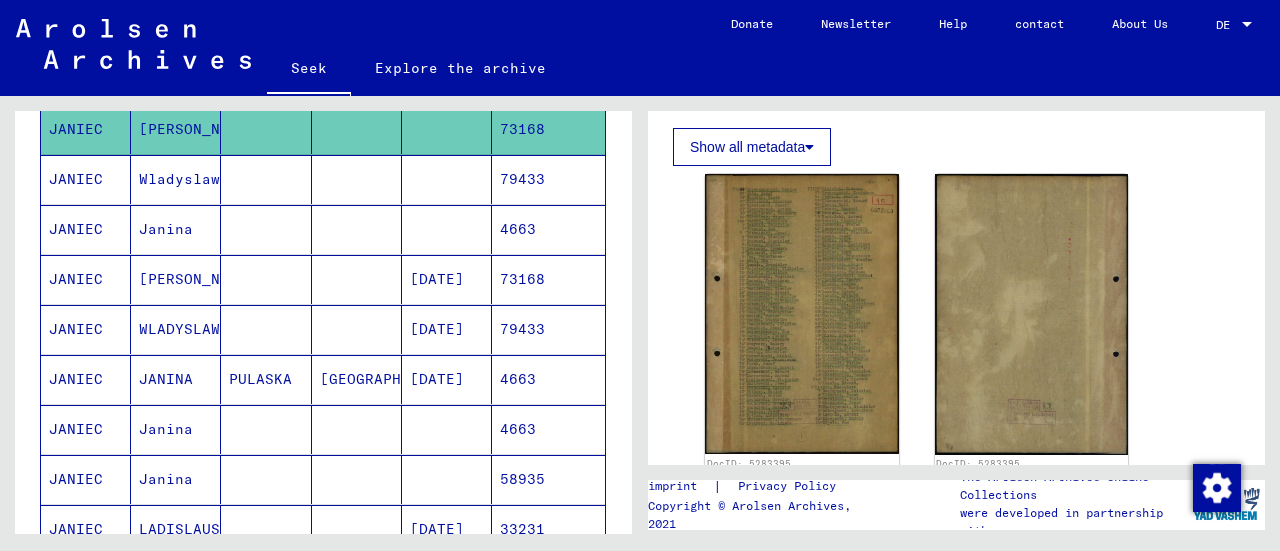 click on "[PERSON_NAME]" at bounding box center (179, 329) 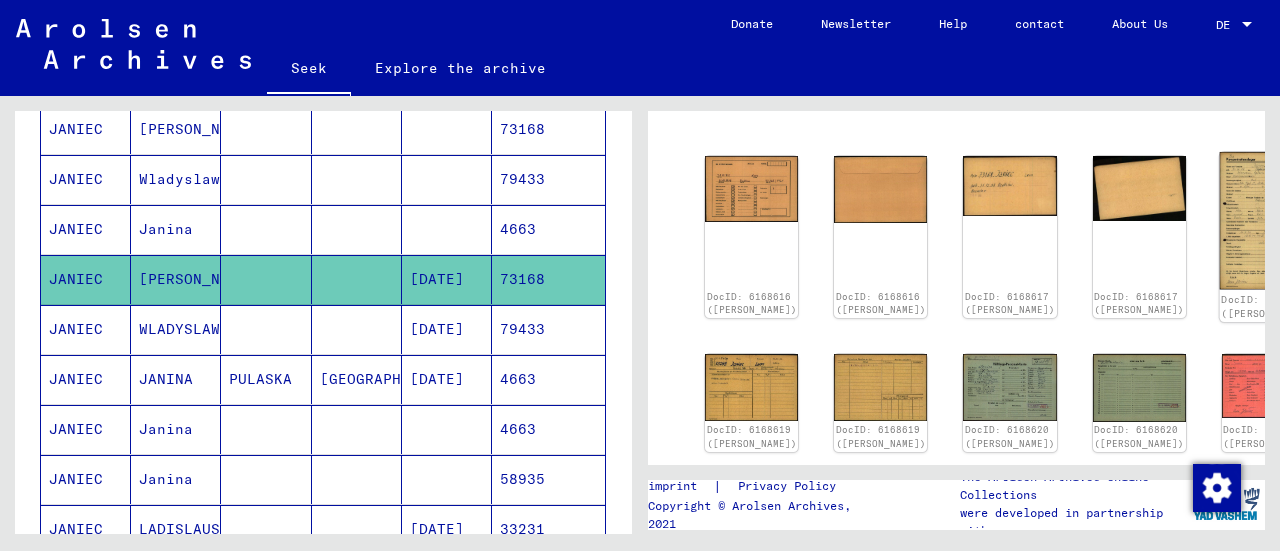 scroll, scrollTop: 193, scrollLeft: 0, axis: vertical 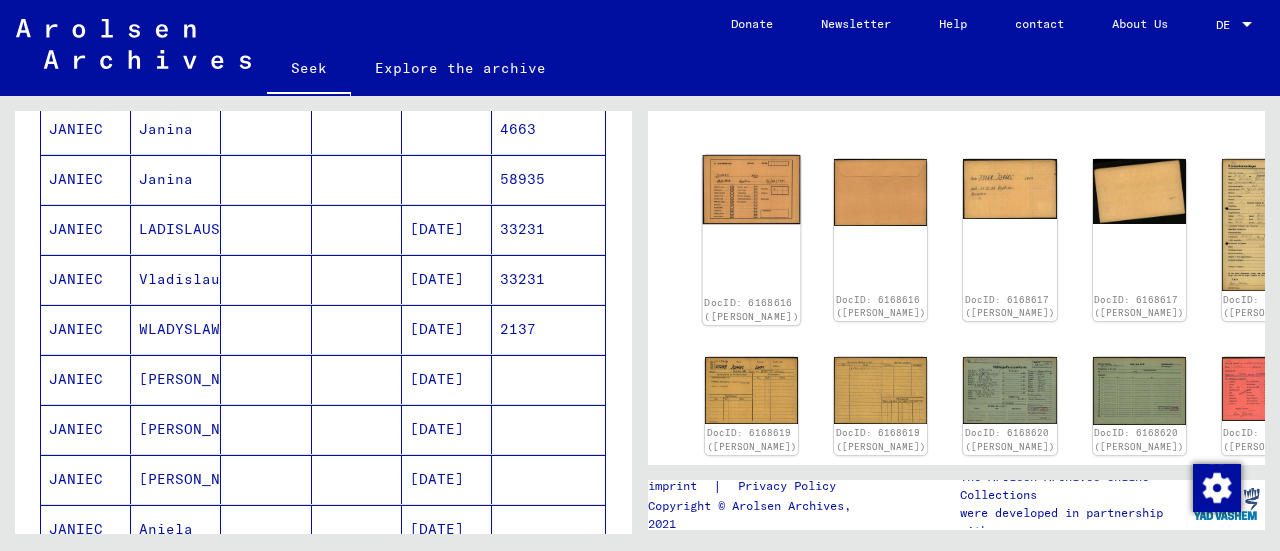 click 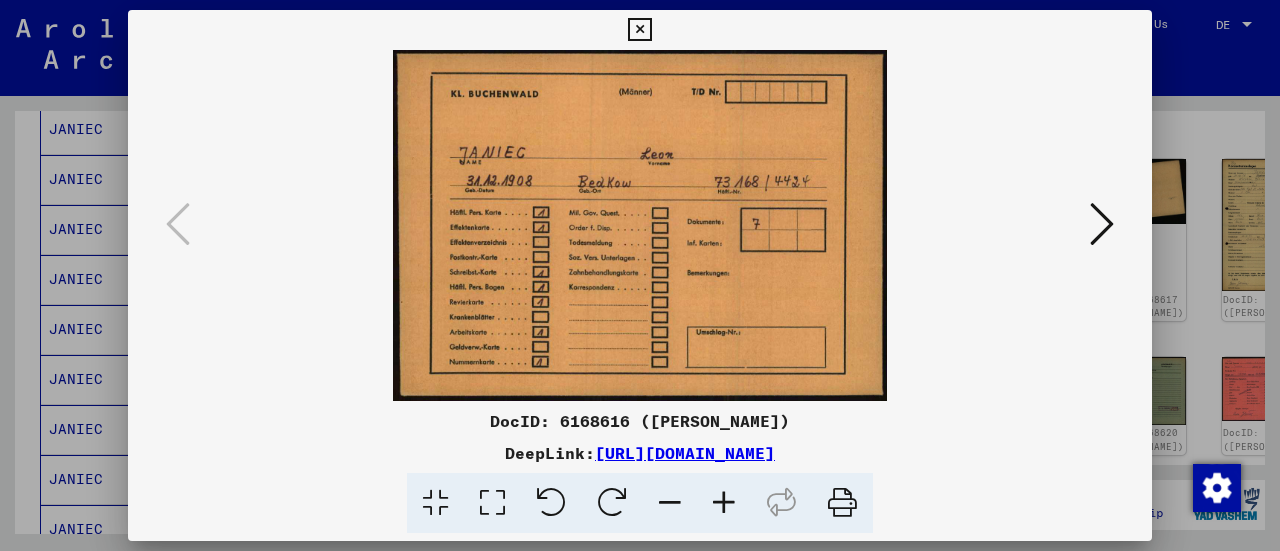 click at bounding box center (639, 30) 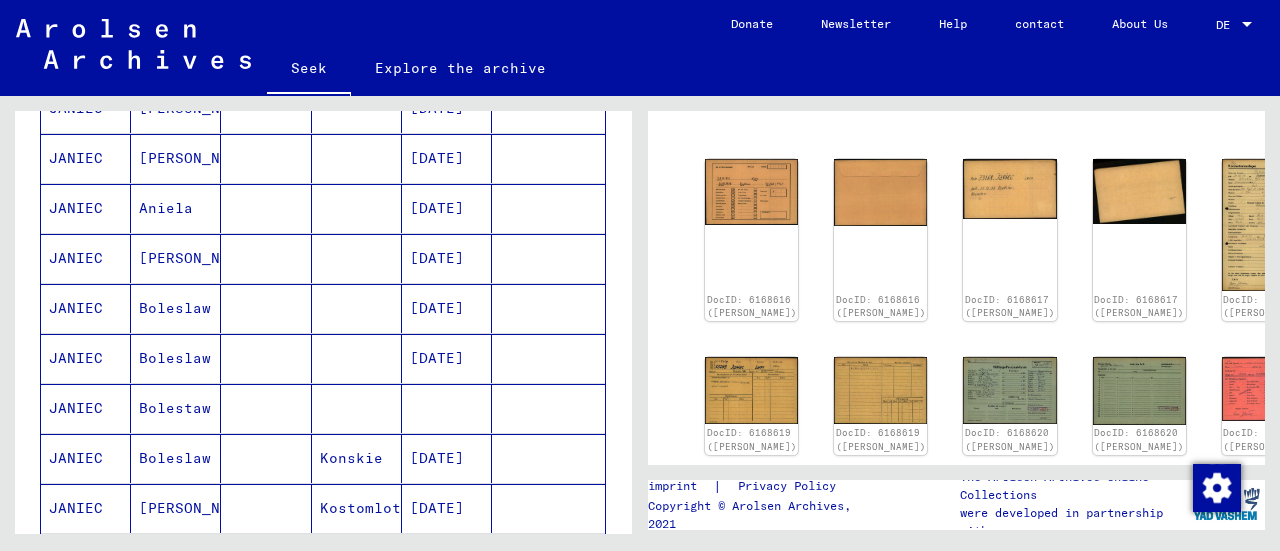 scroll, scrollTop: 1300, scrollLeft: 0, axis: vertical 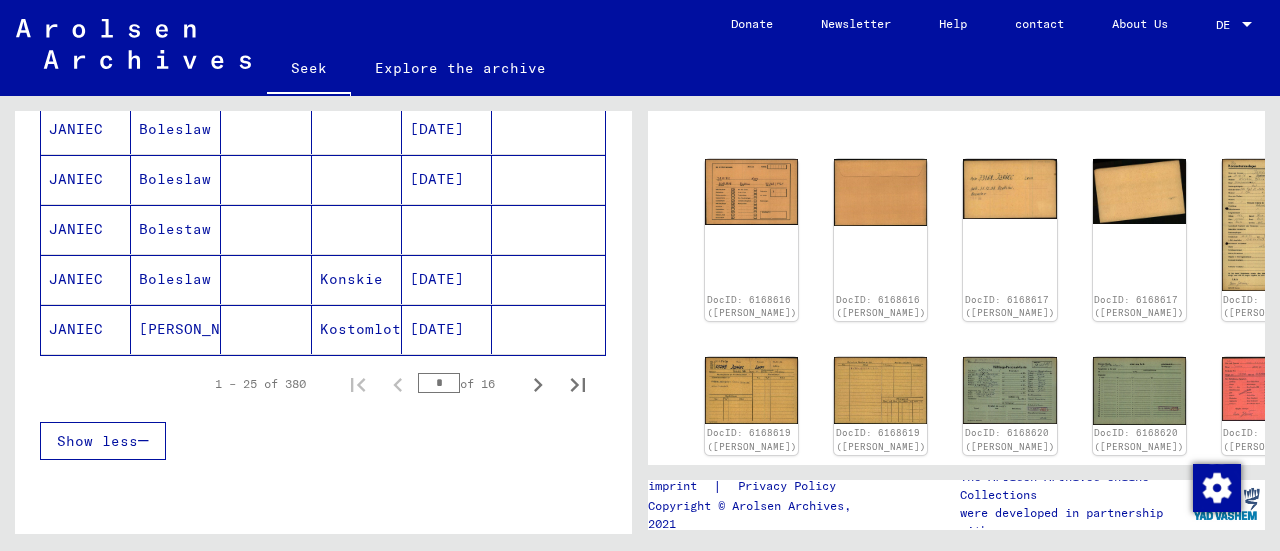 click on "JANIEC" 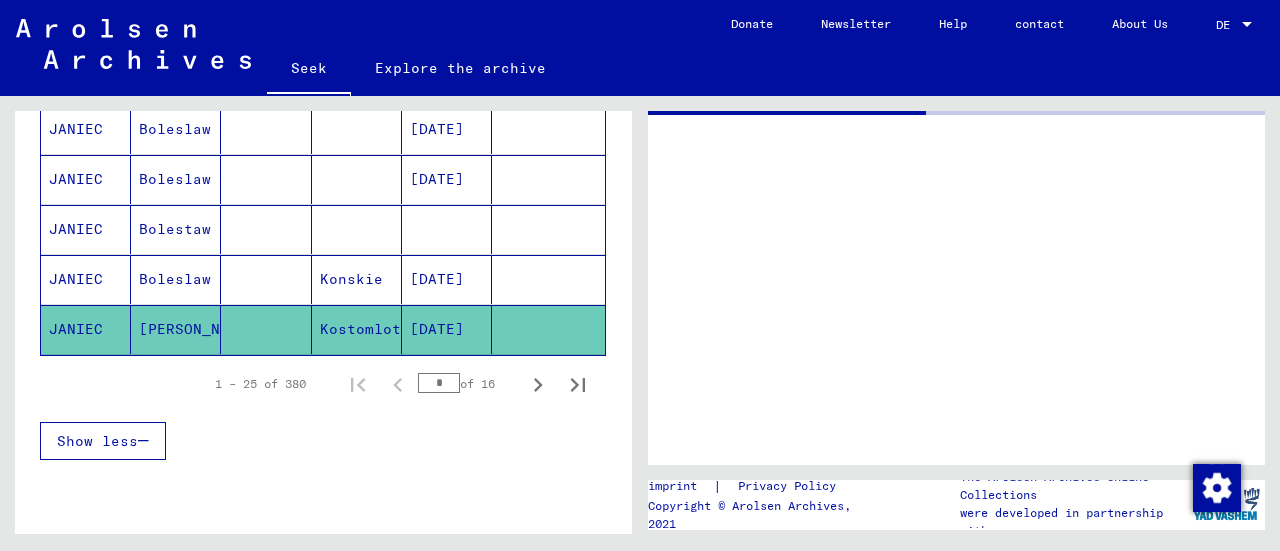 scroll, scrollTop: 0, scrollLeft: 0, axis: both 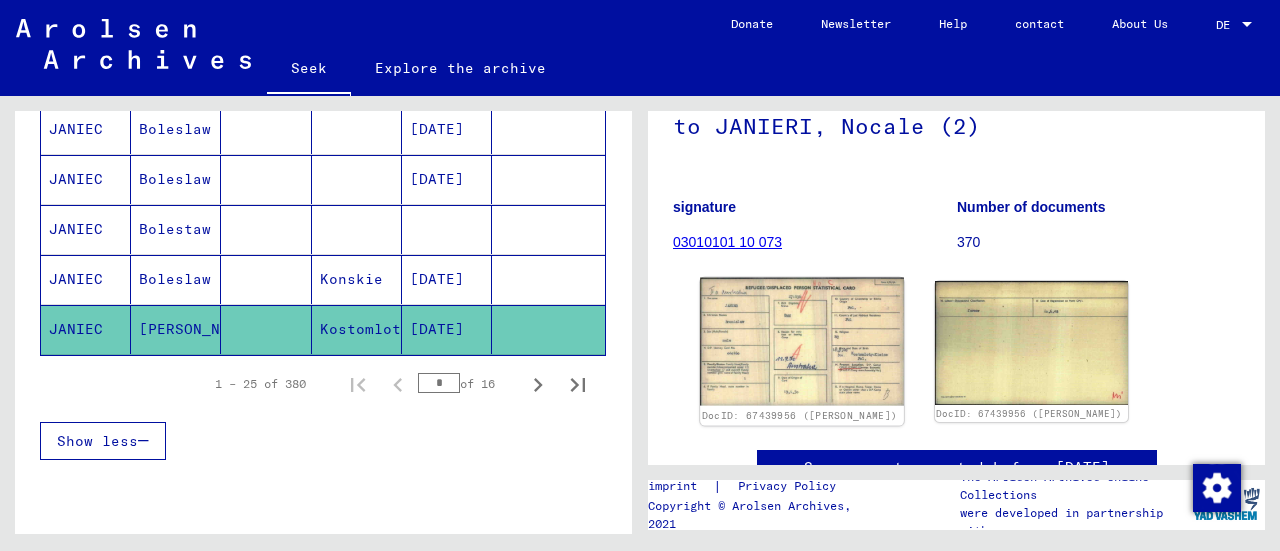 click 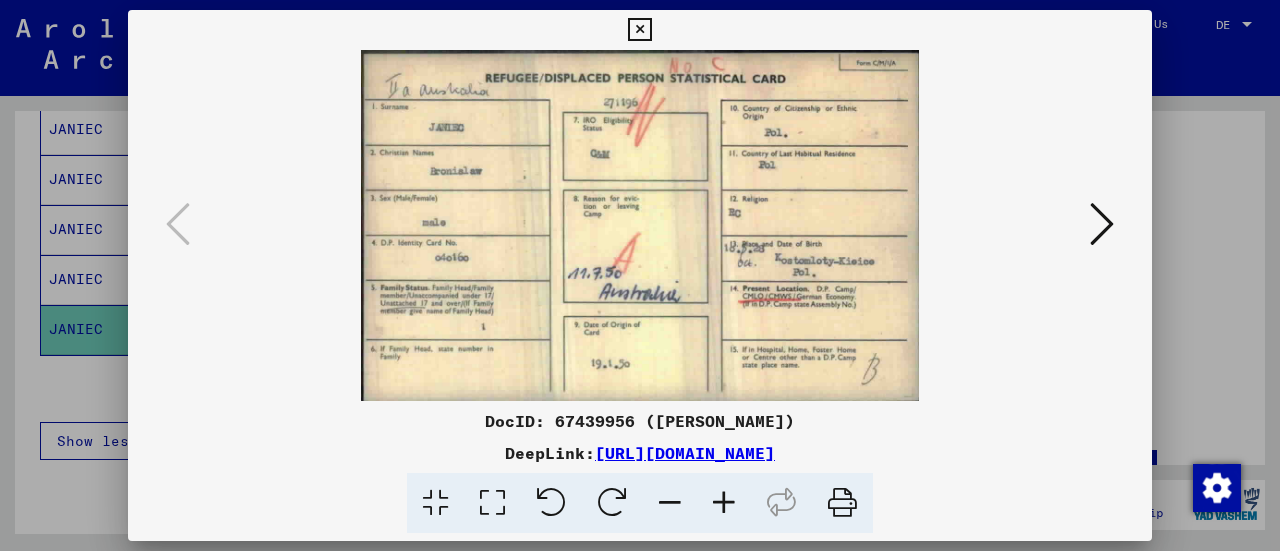 click at bounding box center (639, 30) 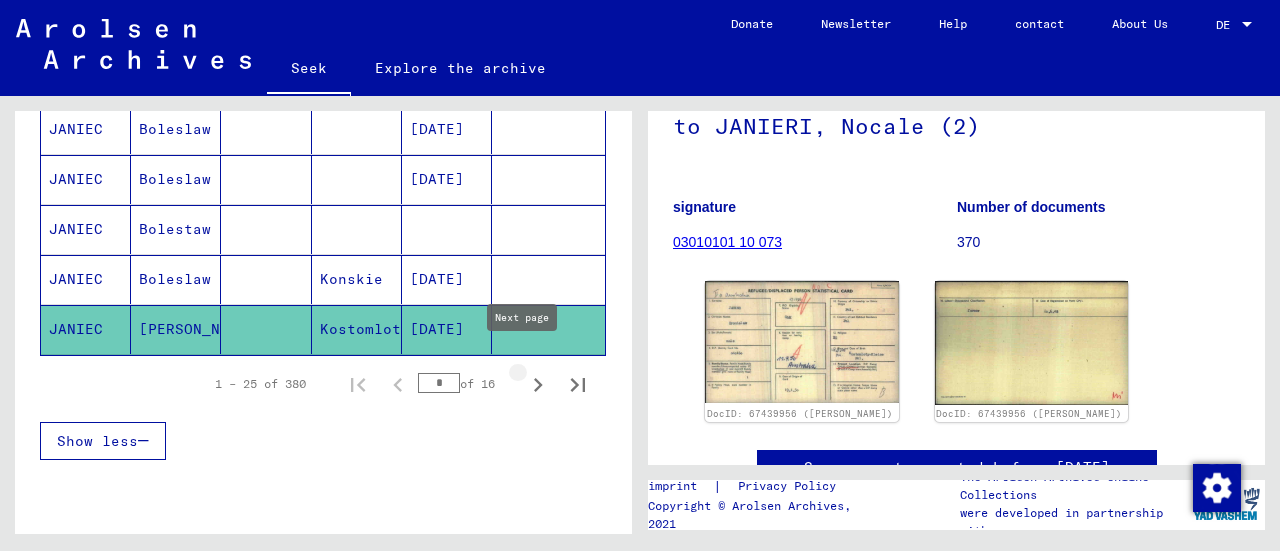click 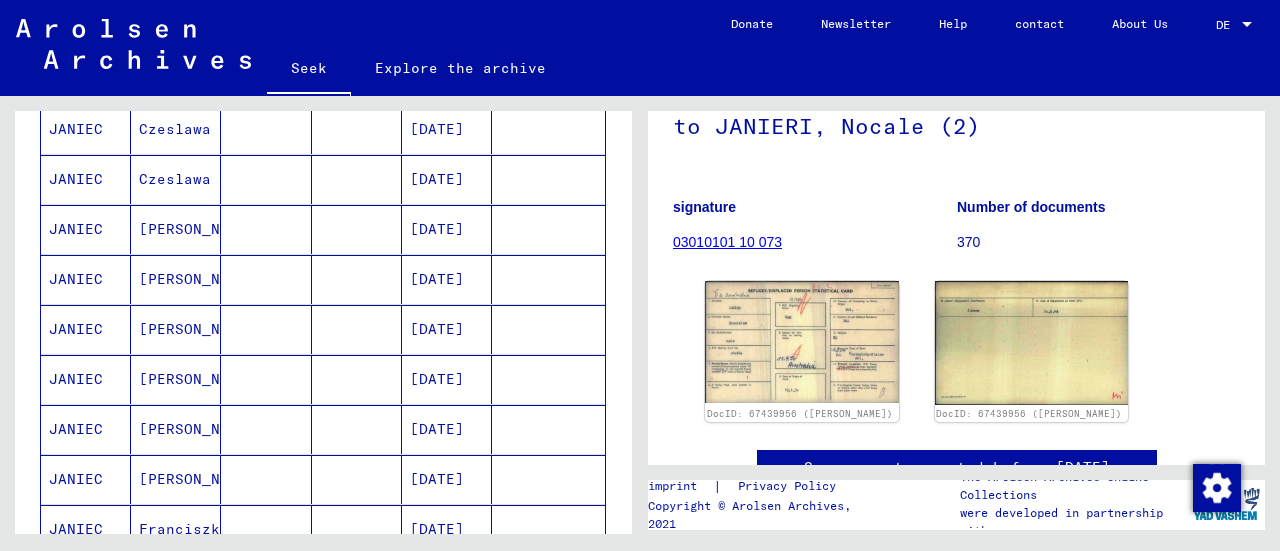 scroll, scrollTop: 400, scrollLeft: 0, axis: vertical 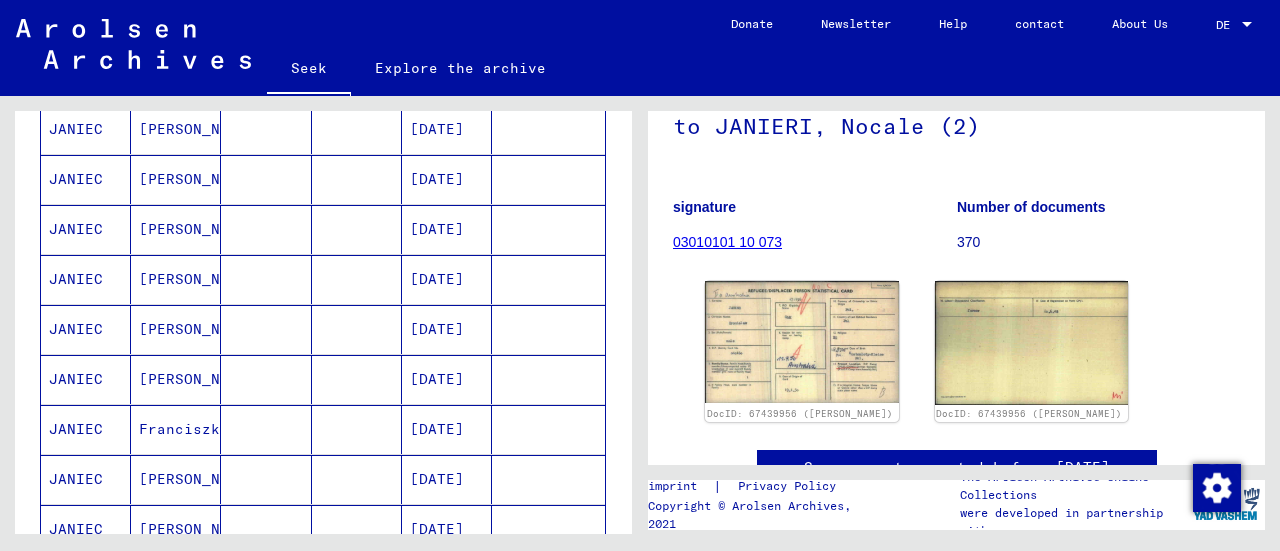 click on "Franciszka" at bounding box center (197, 479) 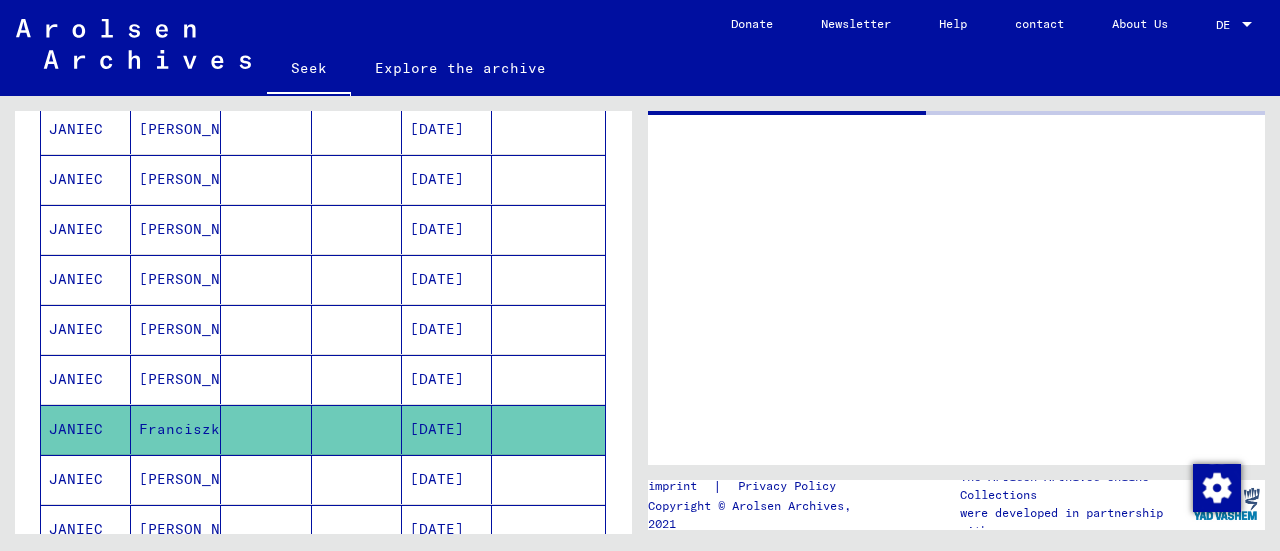 scroll, scrollTop: 0, scrollLeft: 0, axis: both 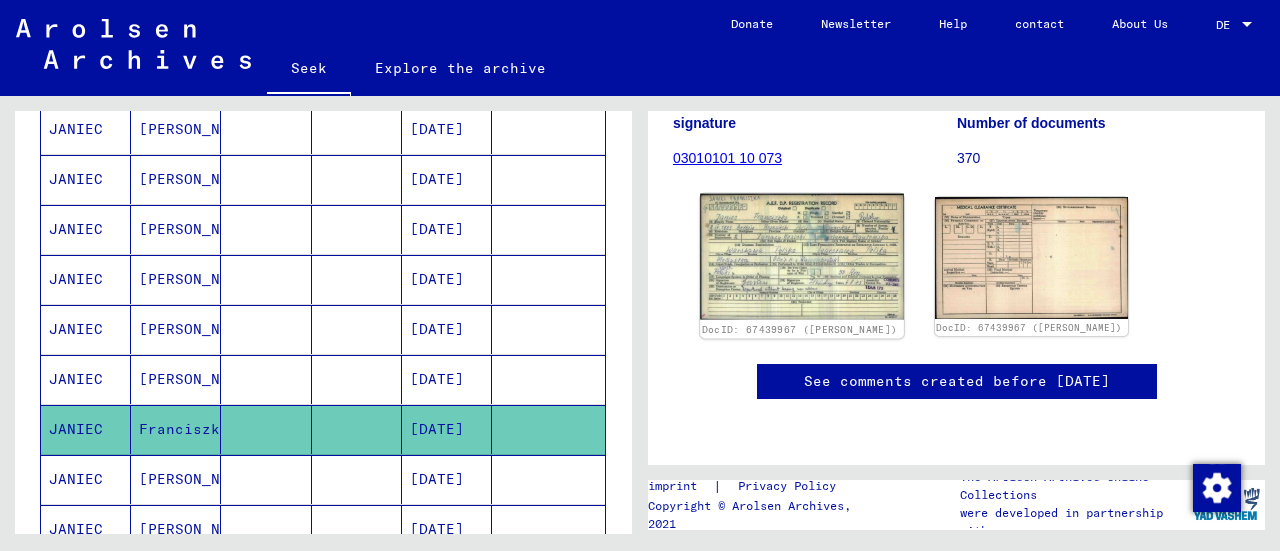 click 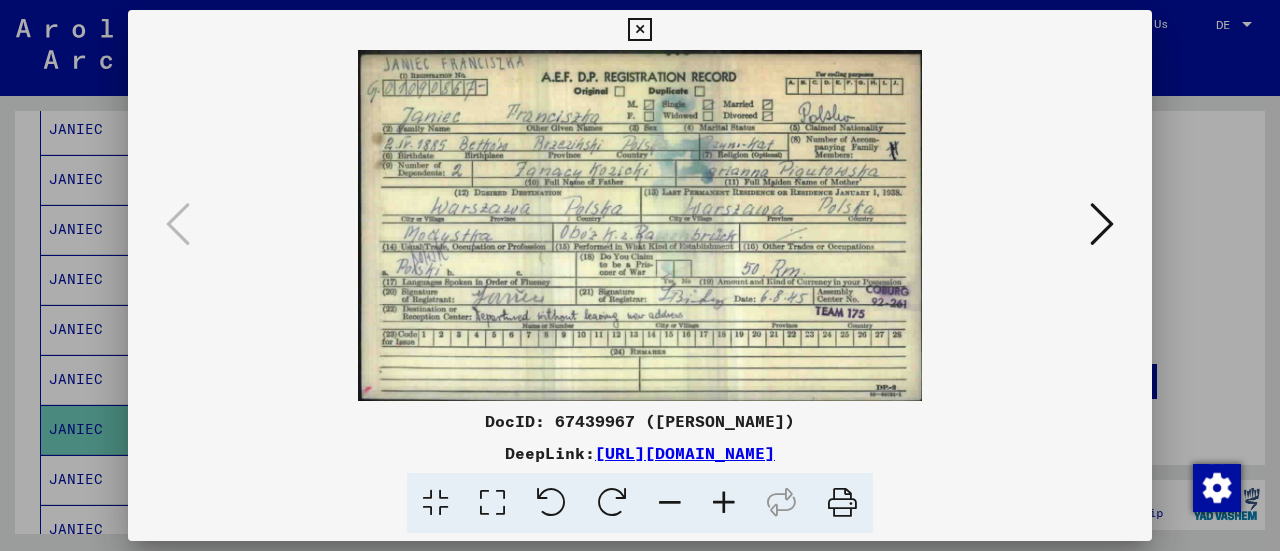 click at bounding box center (639, 30) 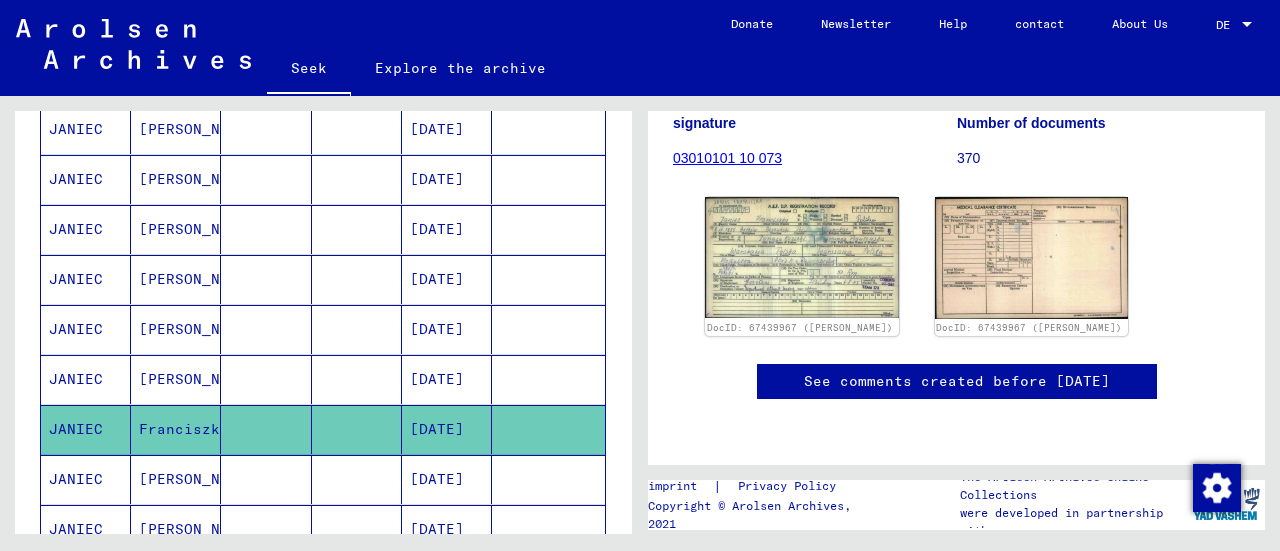 scroll, scrollTop: 500, scrollLeft: 0, axis: vertical 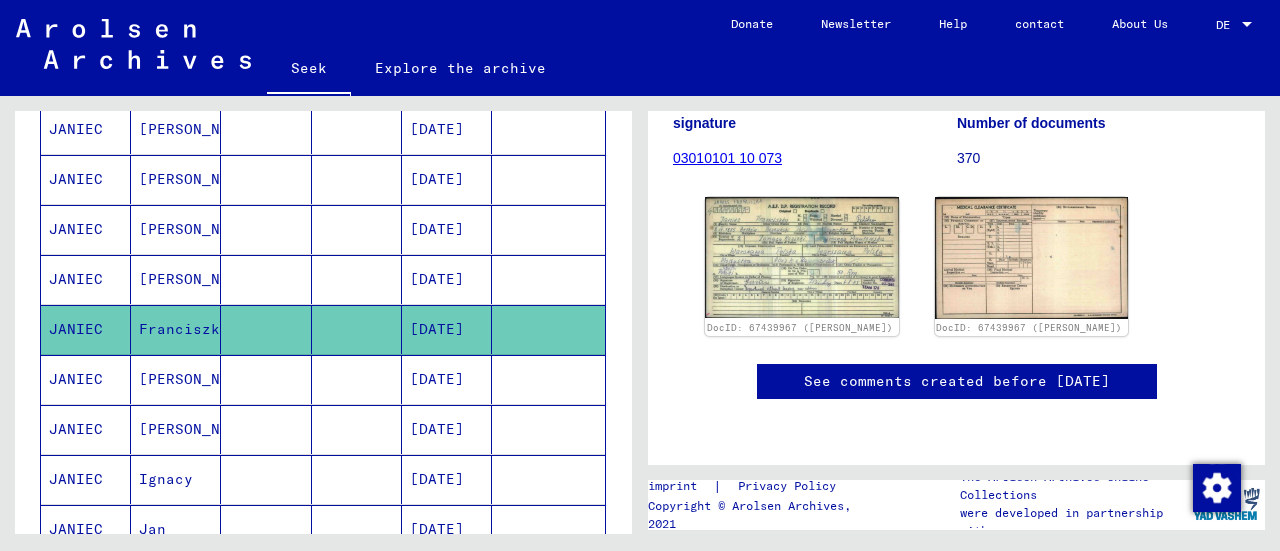 click on "[PERSON_NAME]" at bounding box center (184, 329) 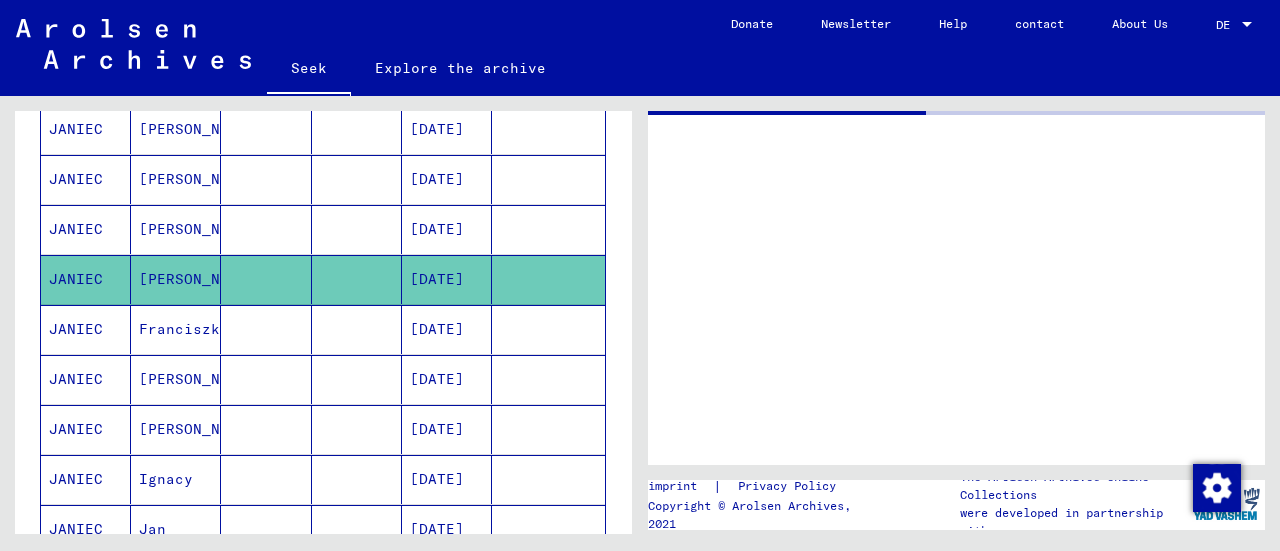 scroll, scrollTop: 0, scrollLeft: 0, axis: both 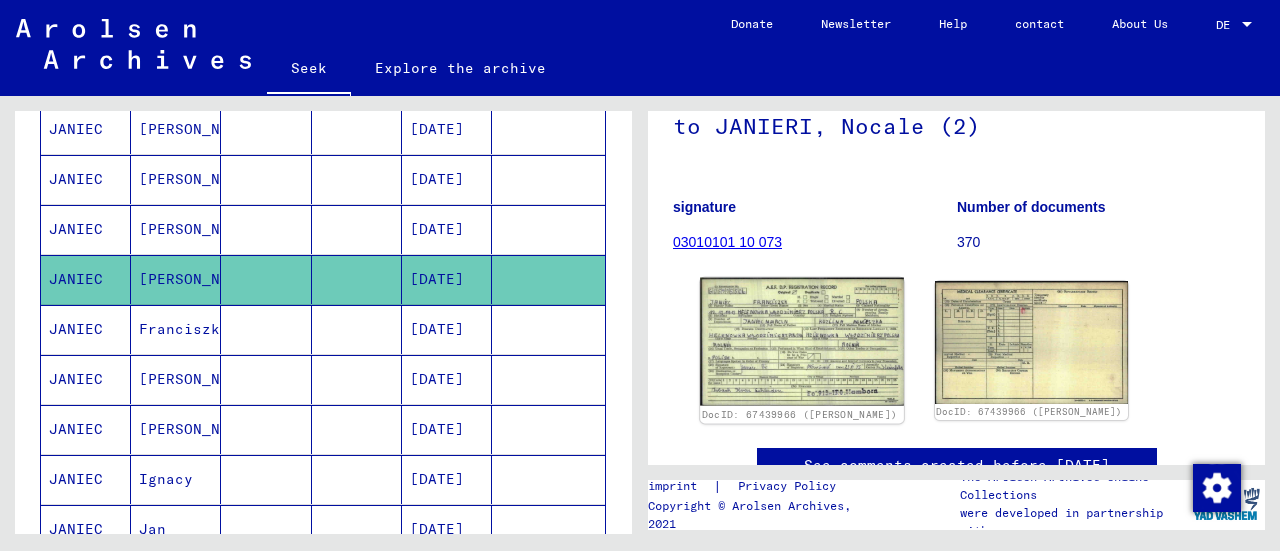 click 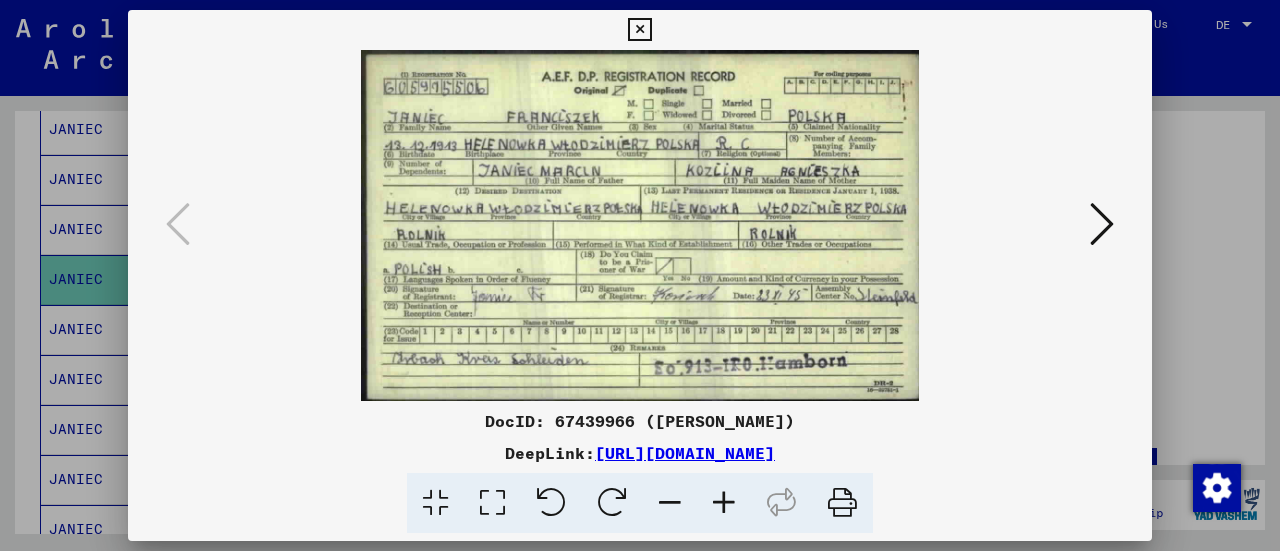 click at bounding box center [639, 30] 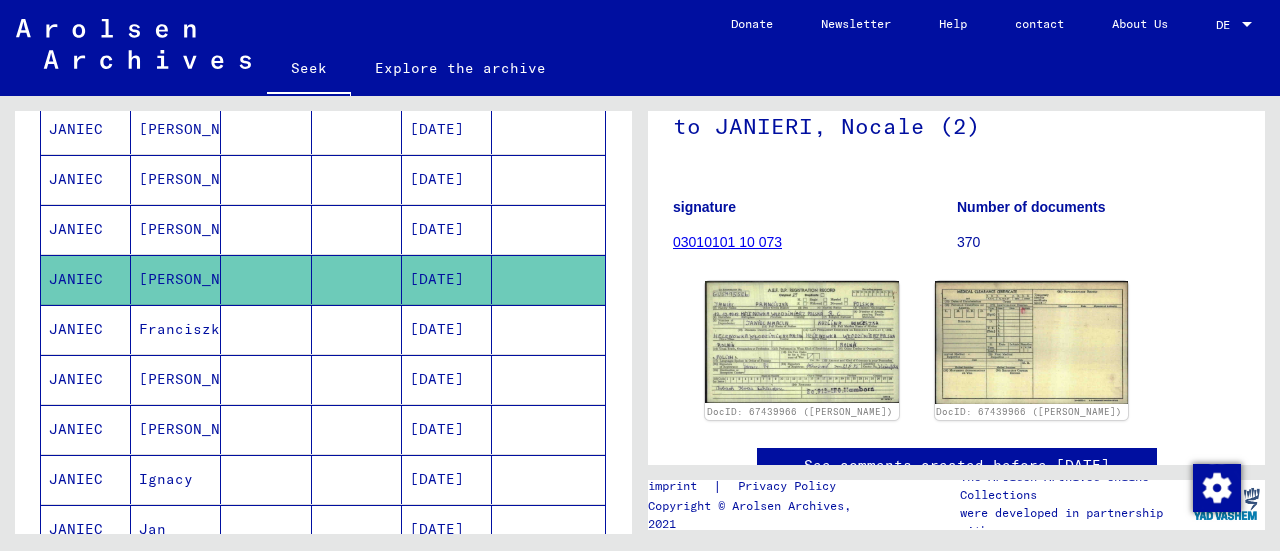 click on "[PERSON_NAME]" at bounding box center (197, 279) 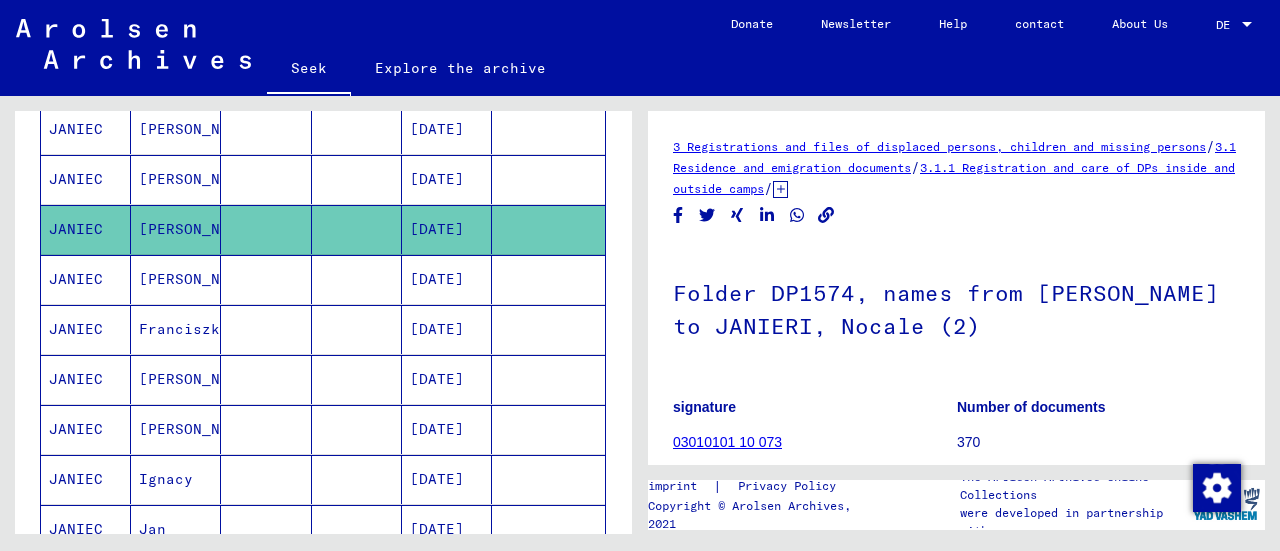 scroll, scrollTop: 0, scrollLeft: 0, axis: both 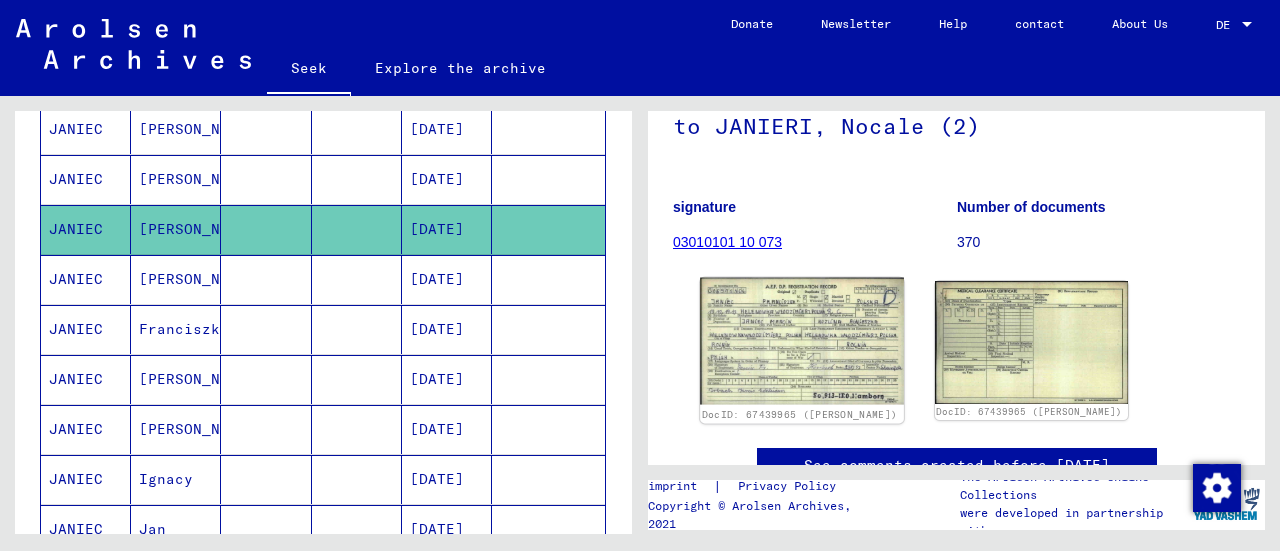 click 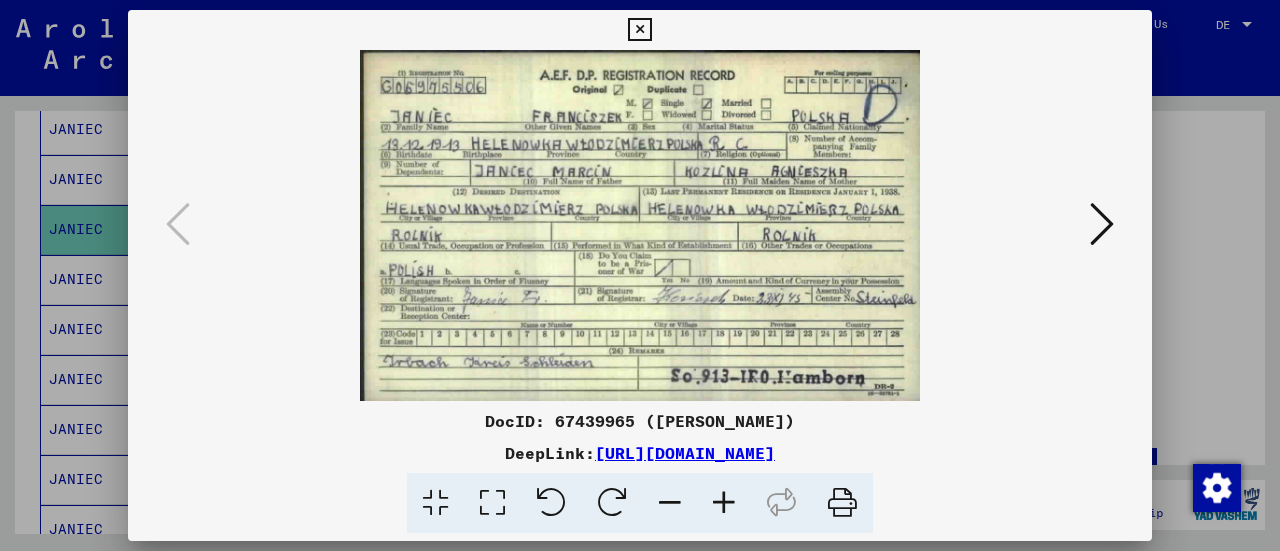 click at bounding box center [639, 30] 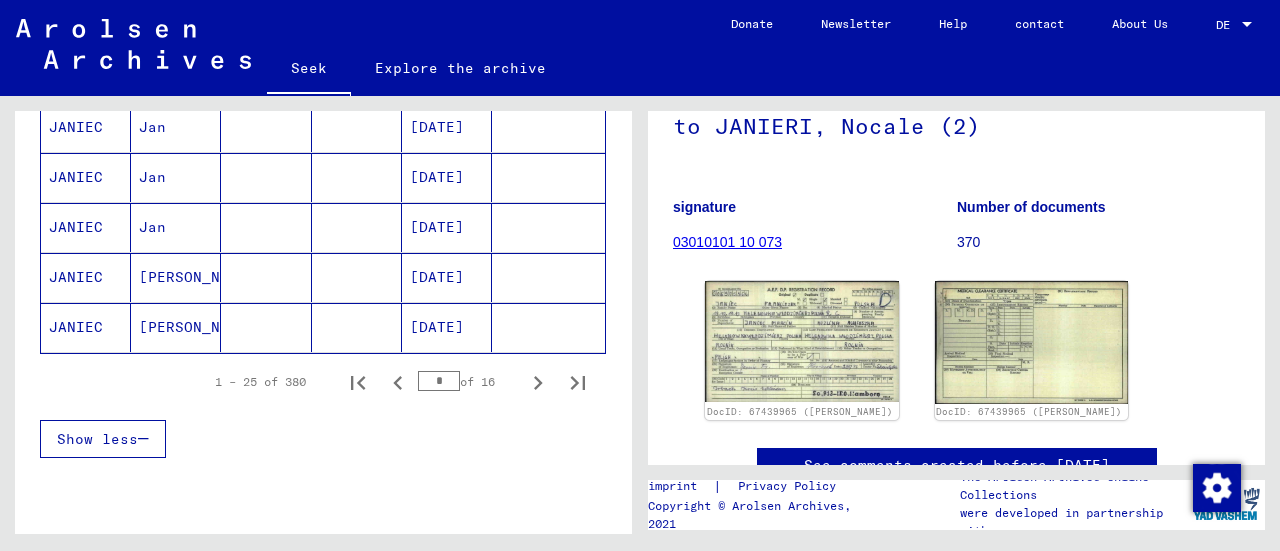 scroll, scrollTop: 1300, scrollLeft: 0, axis: vertical 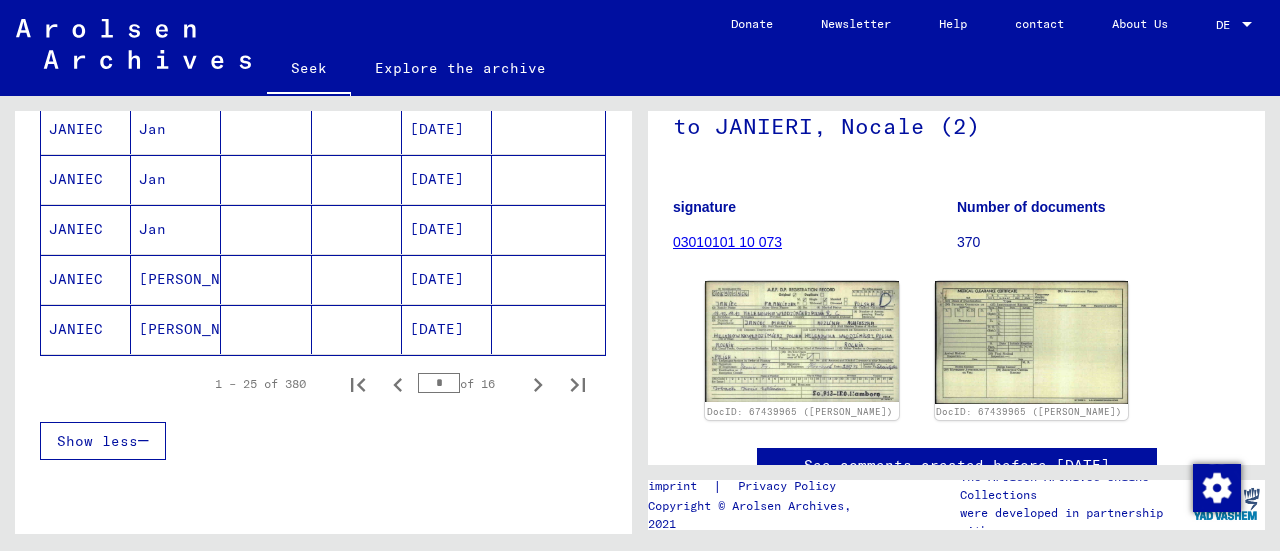 click on "JANIEC" 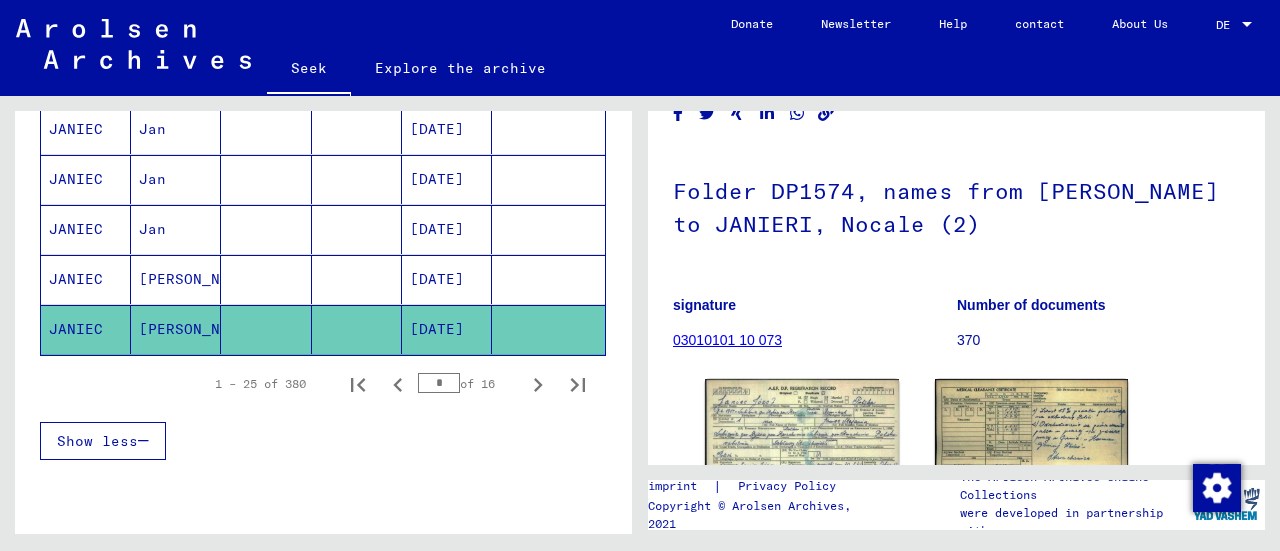 scroll, scrollTop: 300, scrollLeft: 0, axis: vertical 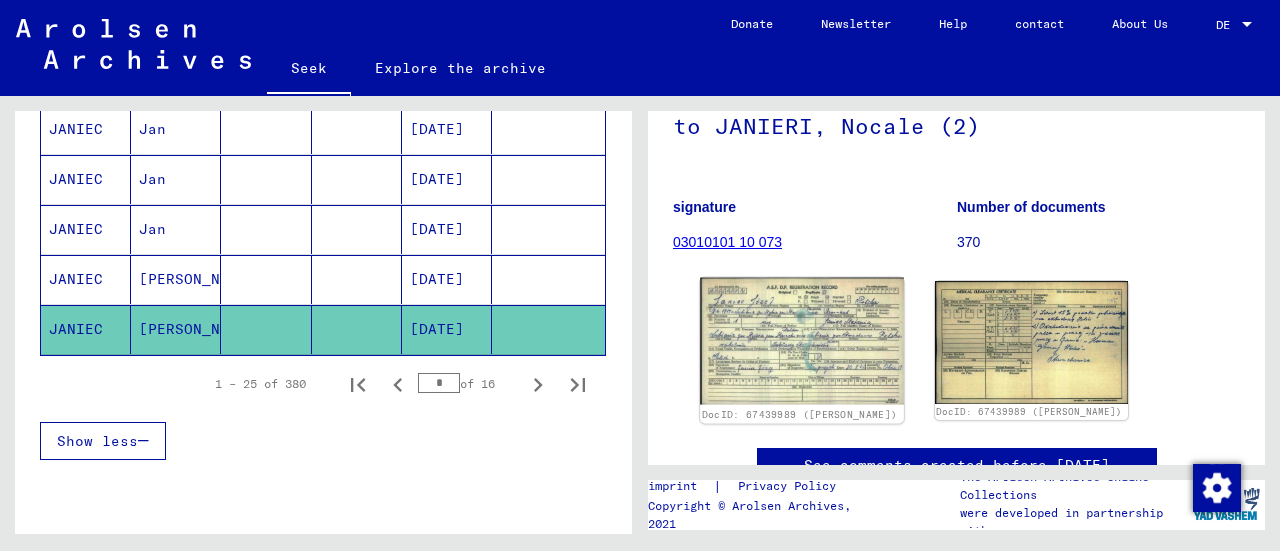 click 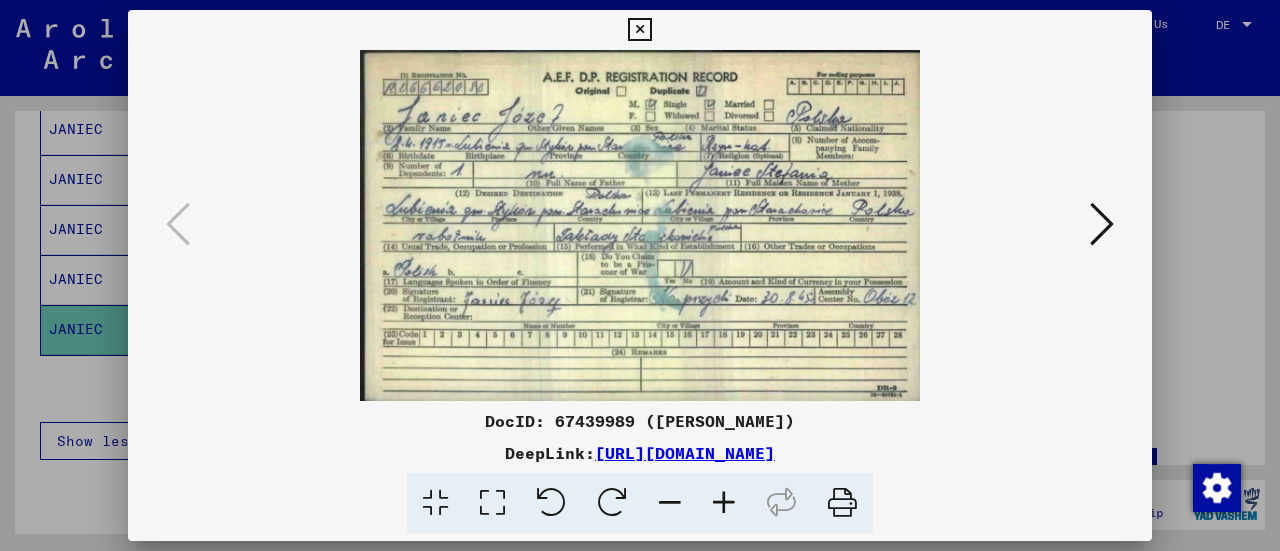 click at bounding box center (639, 30) 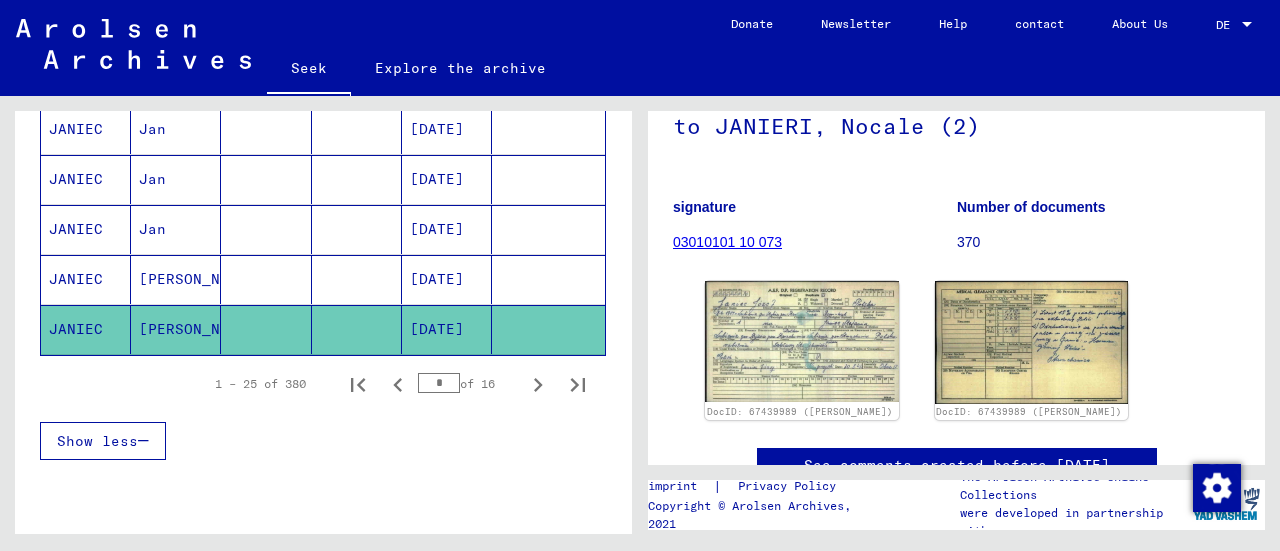 click on "JANIEC" at bounding box center [86, 329] 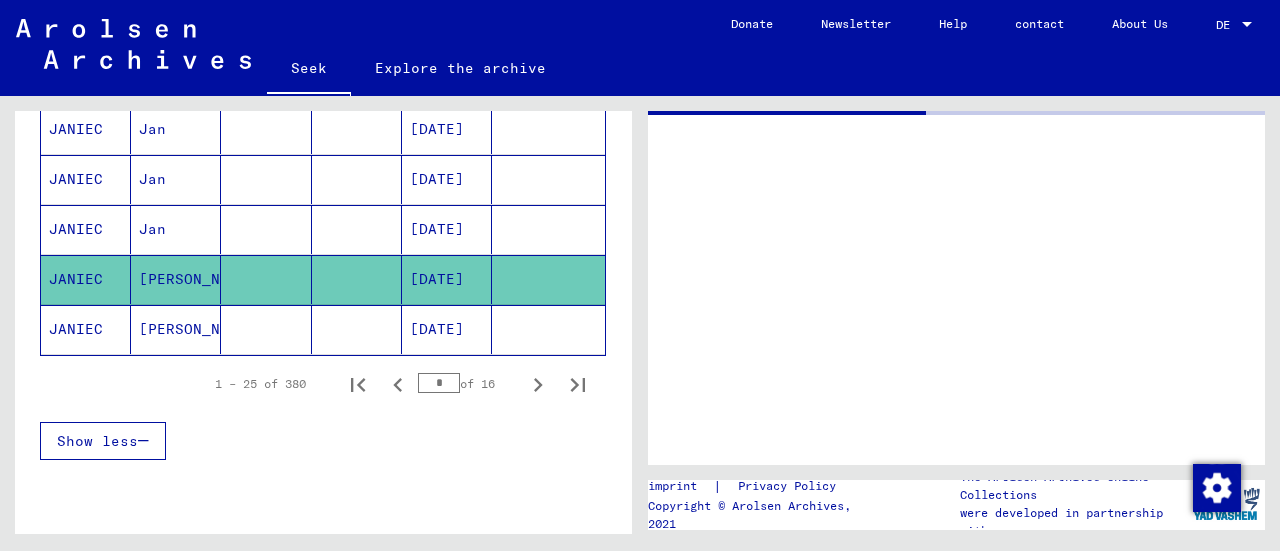 scroll, scrollTop: 0, scrollLeft: 0, axis: both 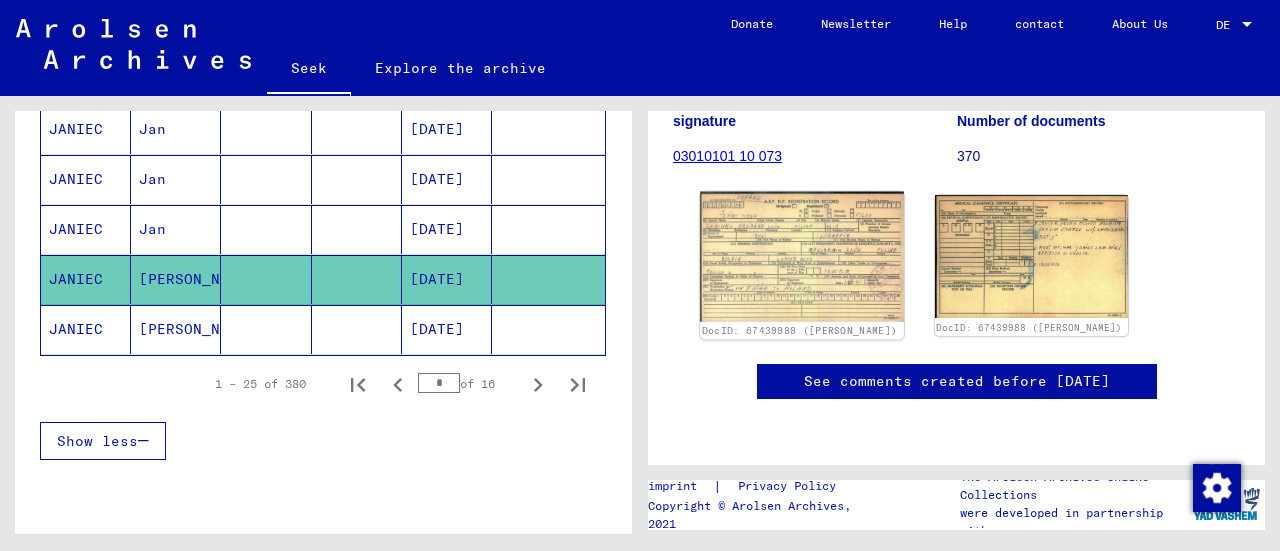 click 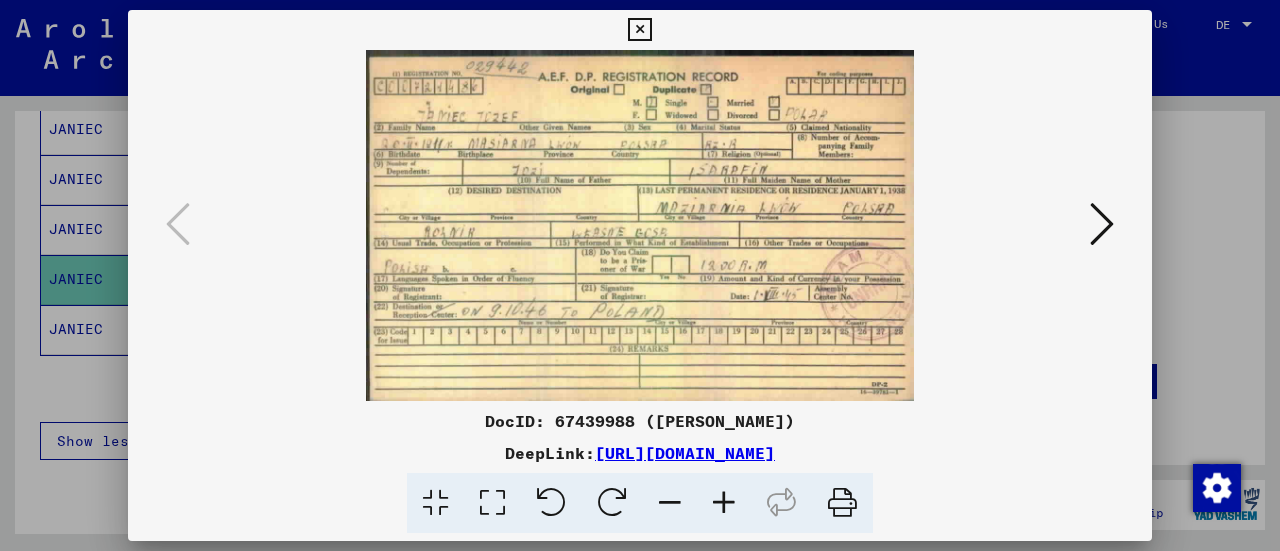 click at bounding box center [639, 30] 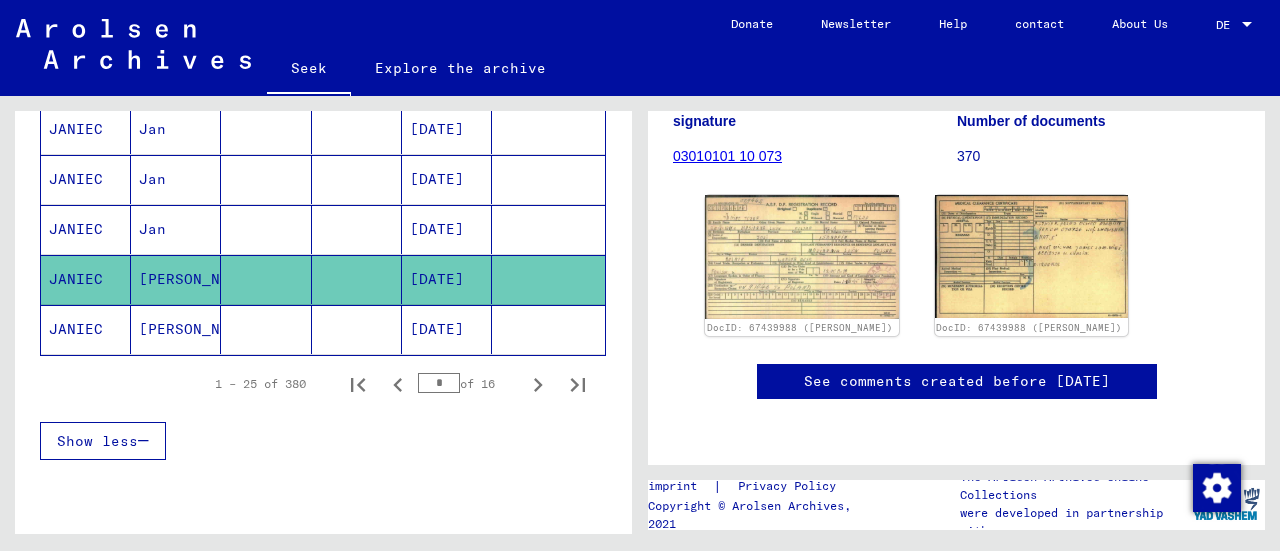 click on "Jan" at bounding box center [176, 279] 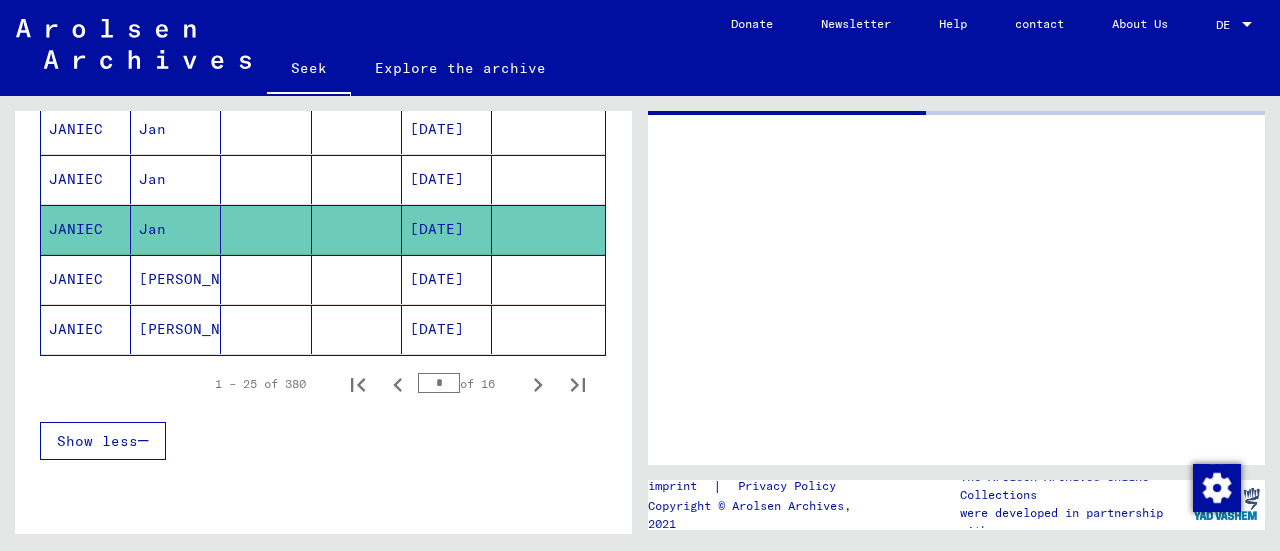 scroll, scrollTop: 0, scrollLeft: 0, axis: both 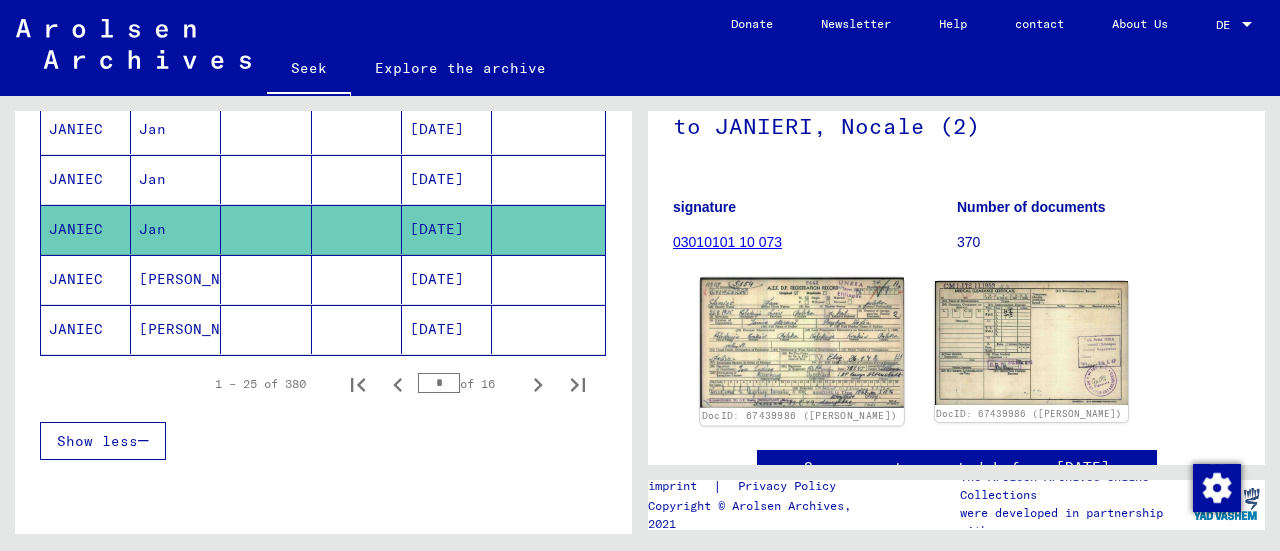 click 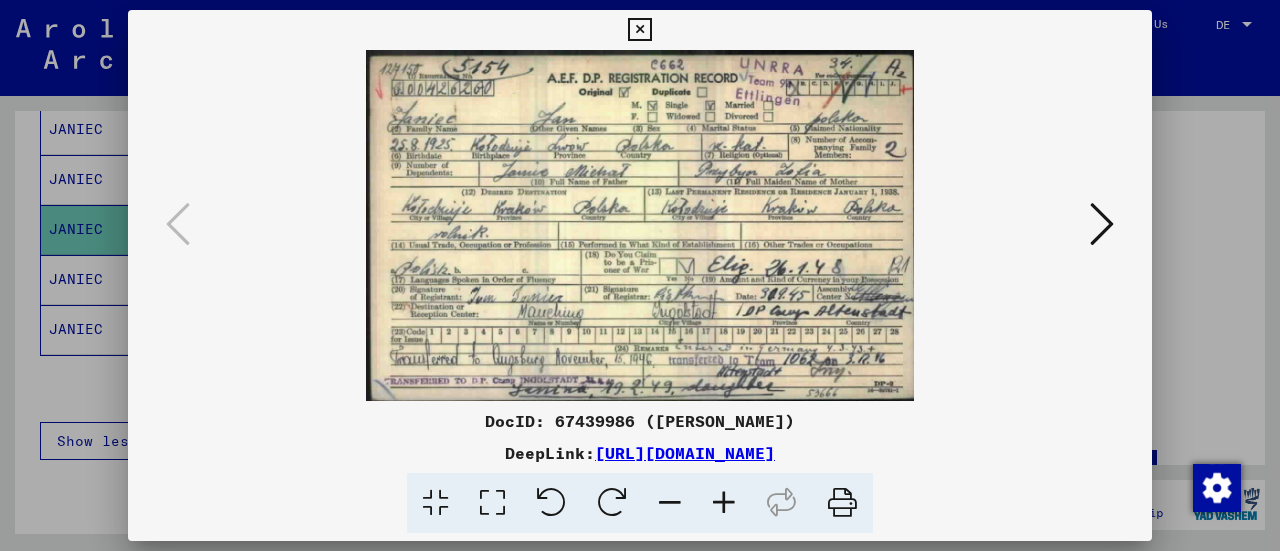 click at bounding box center [639, 30] 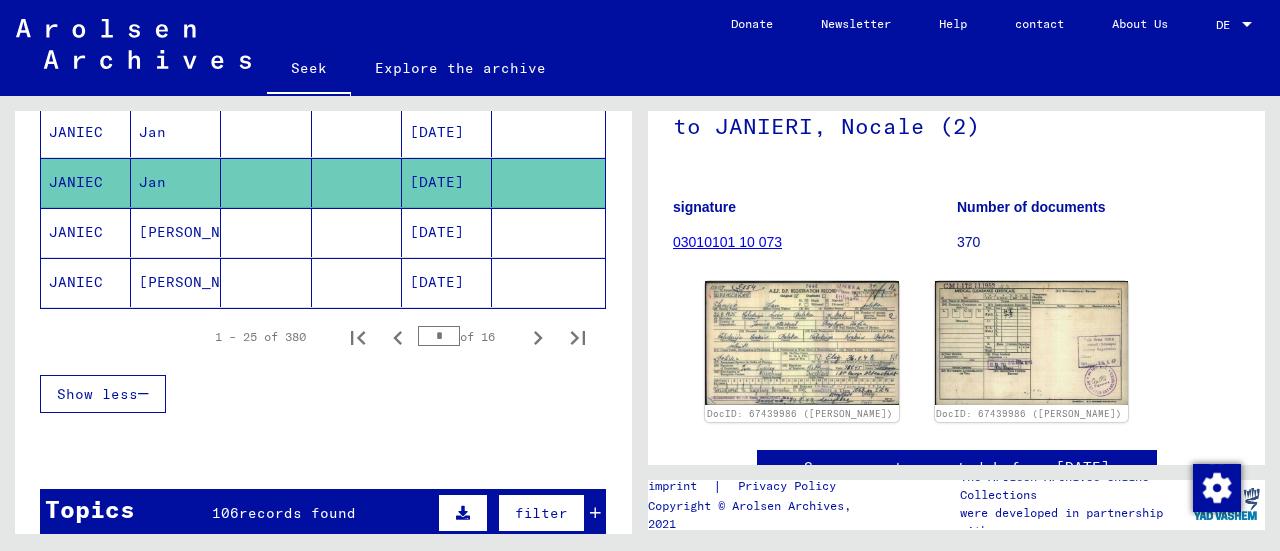 scroll, scrollTop: 1400, scrollLeft: 0, axis: vertical 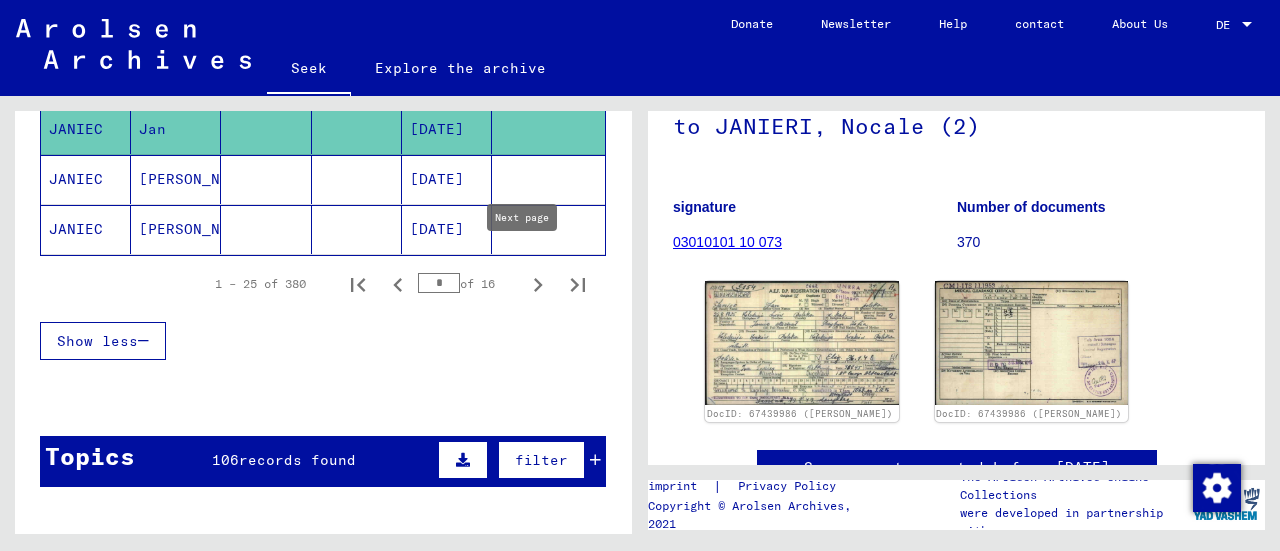 click 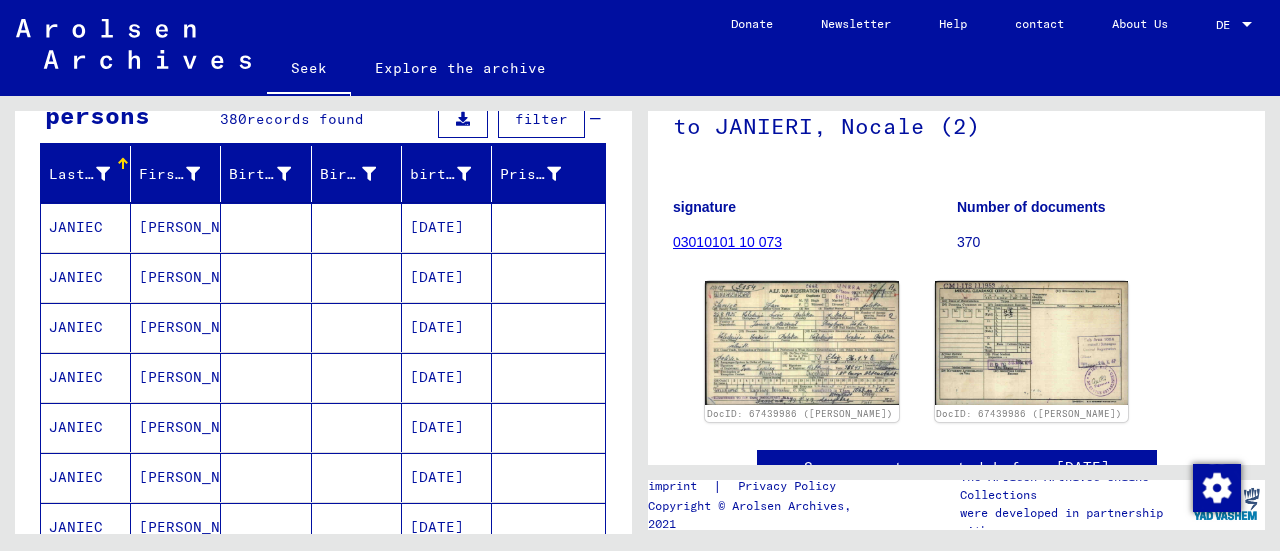 scroll, scrollTop: 200, scrollLeft: 0, axis: vertical 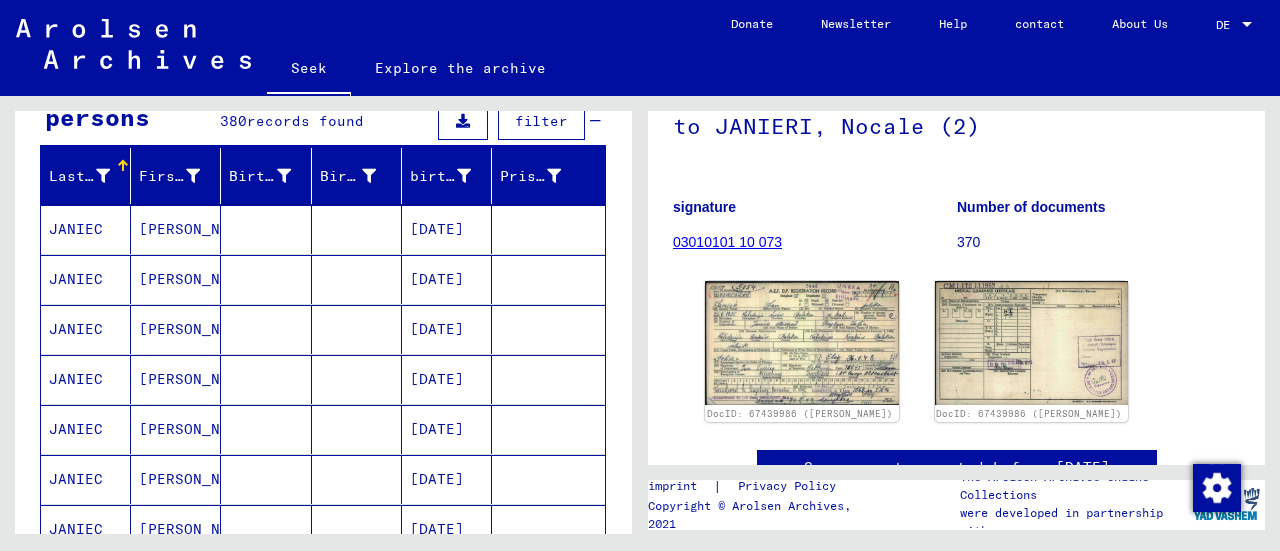 click on "[PERSON_NAME]" at bounding box center [197, 279] 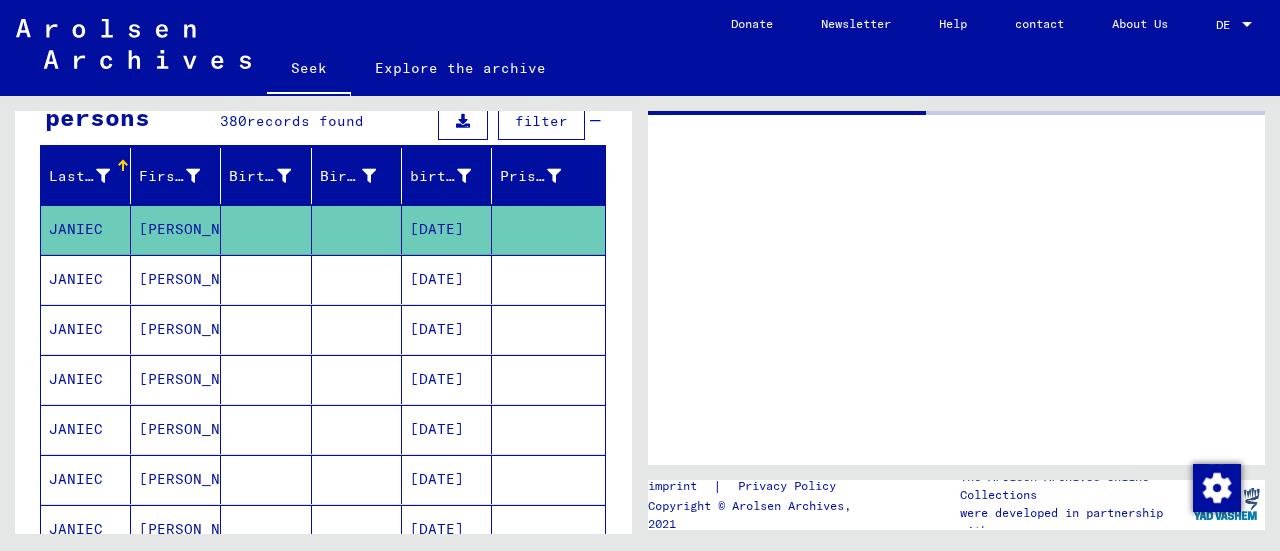 scroll, scrollTop: 0, scrollLeft: 0, axis: both 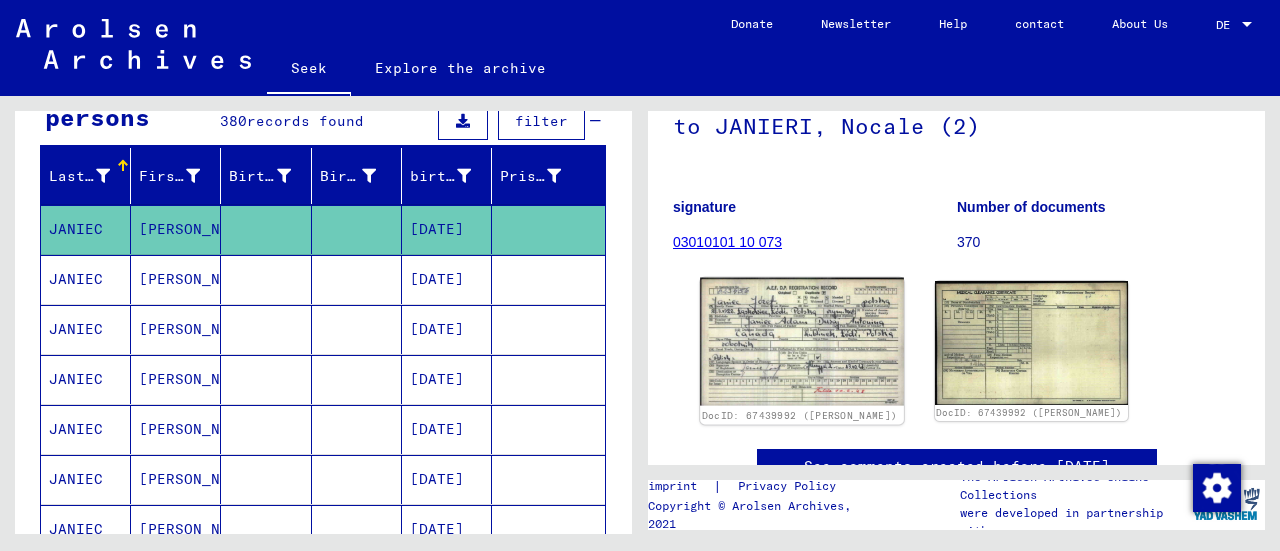 click 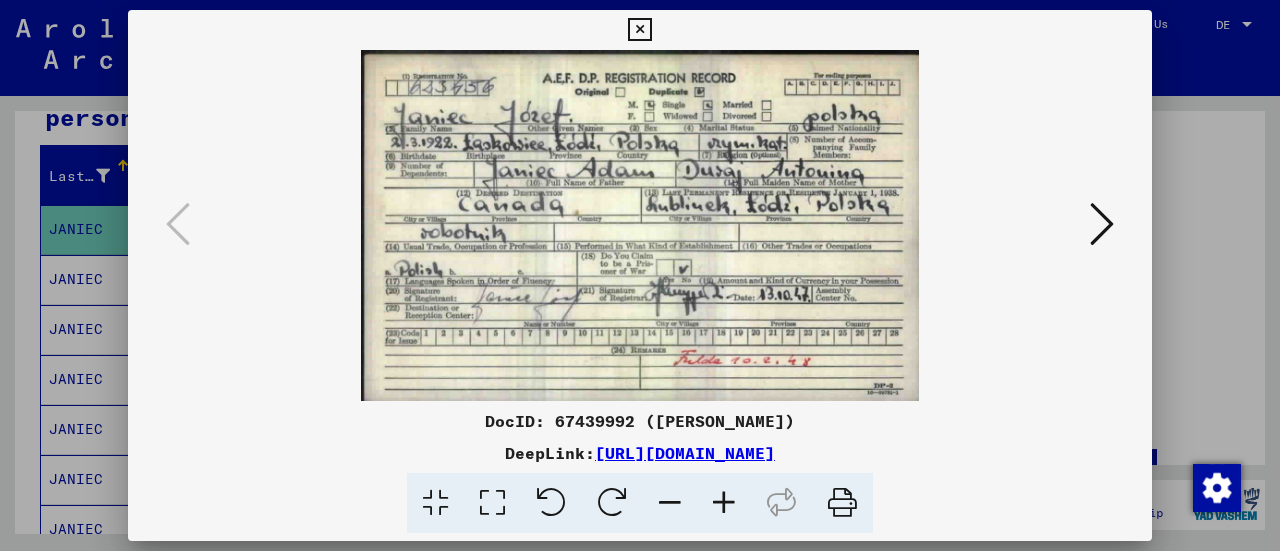 click at bounding box center [639, 30] 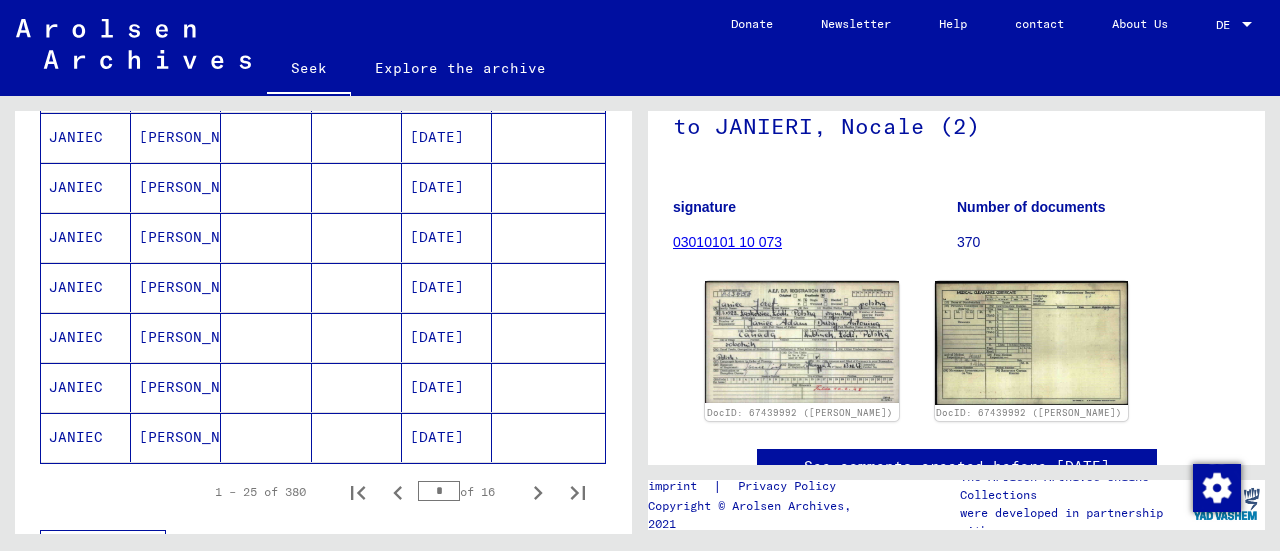 scroll, scrollTop: 1200, scrollLeft: 0, axis: vertical 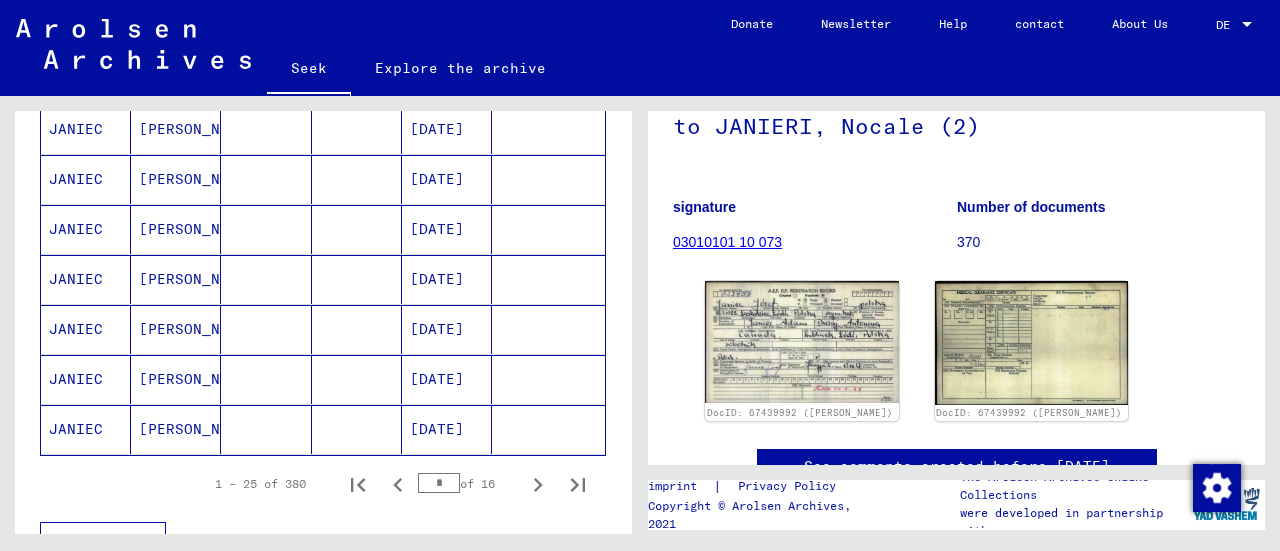 click on "[PERSON_NAME]" at bounding box center [197, 429] 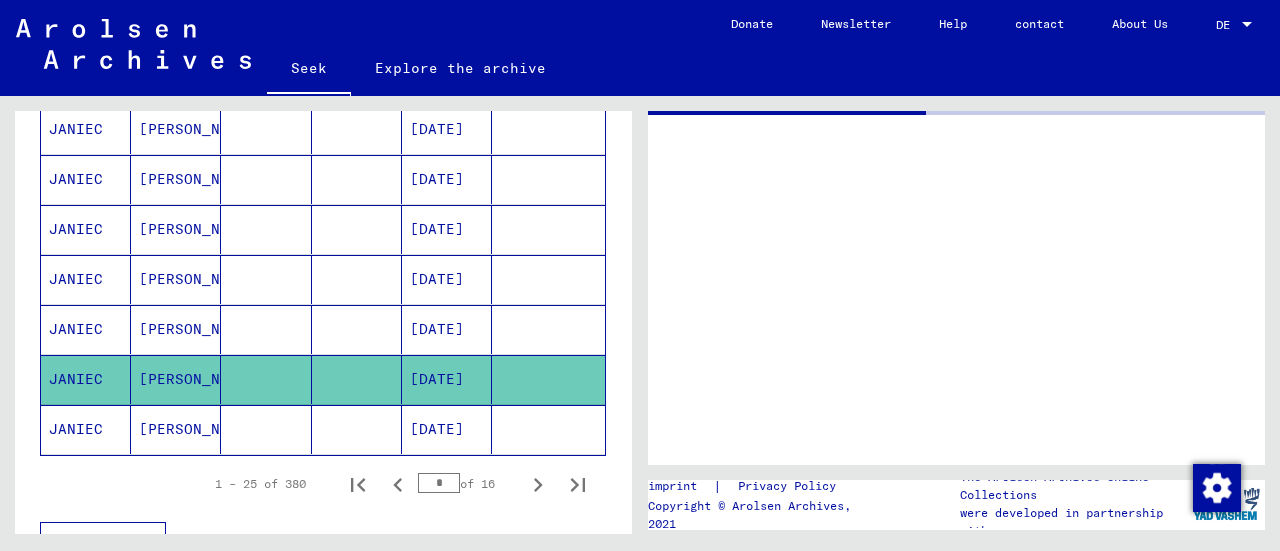 scroll, scrollTop: 0, scrollLeft: 0, axis: both 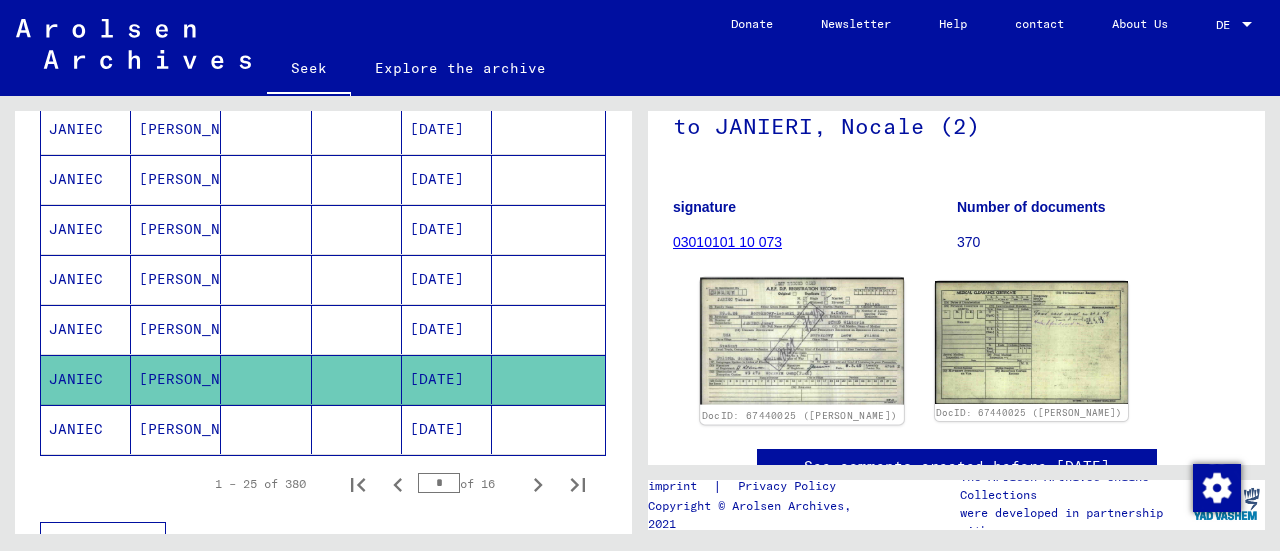 click 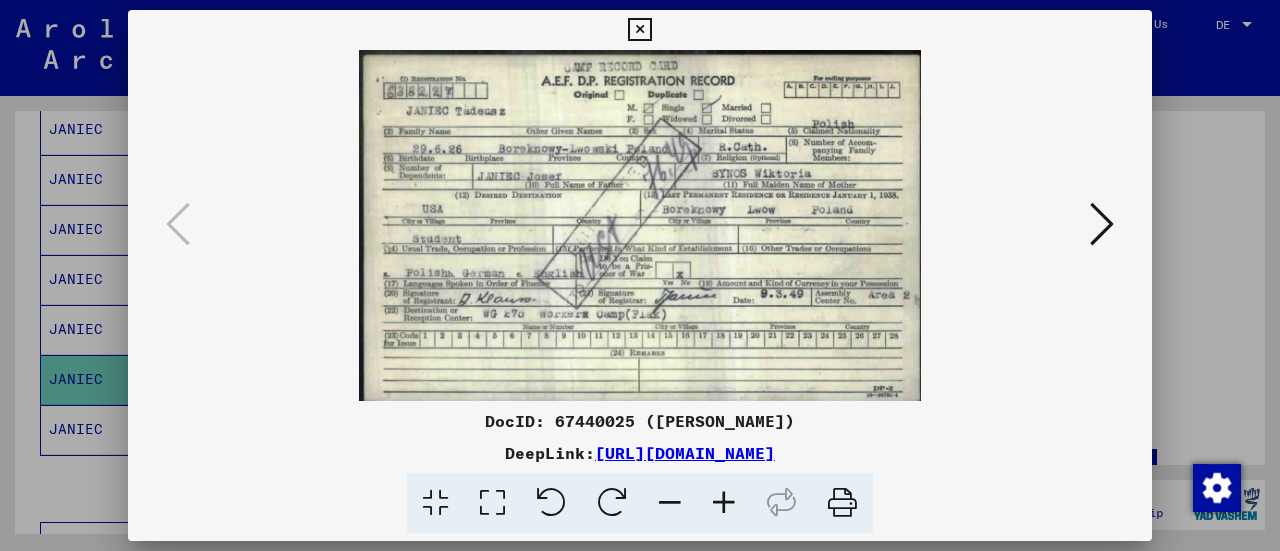 click at bounding box center (639, 30) 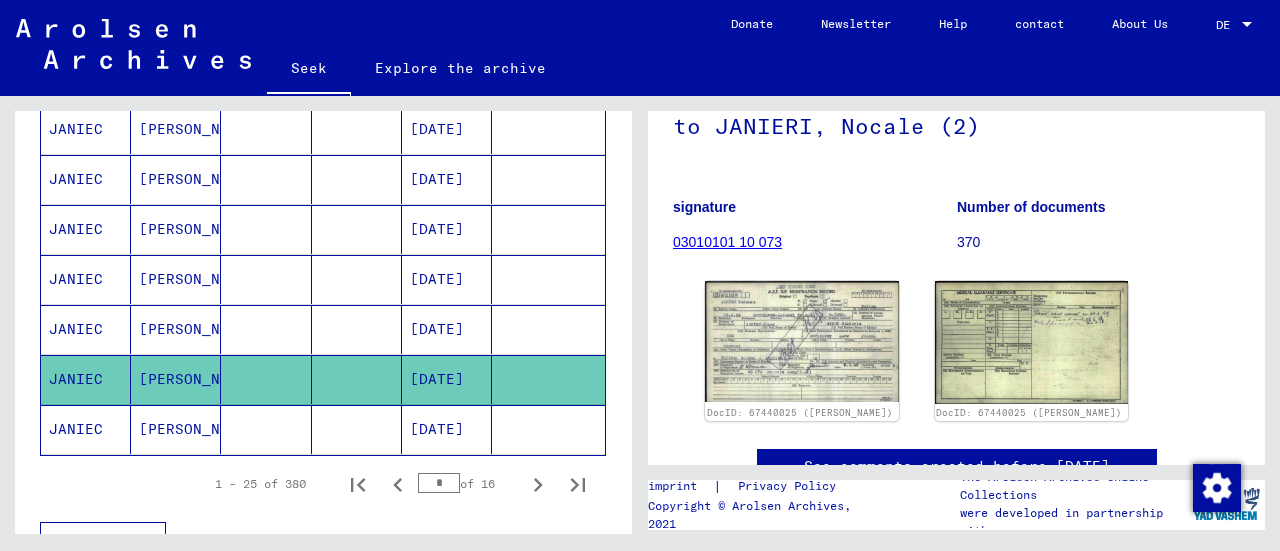 scroll, scrollTop: 1400, scrollLeft: 0, axis: vertical 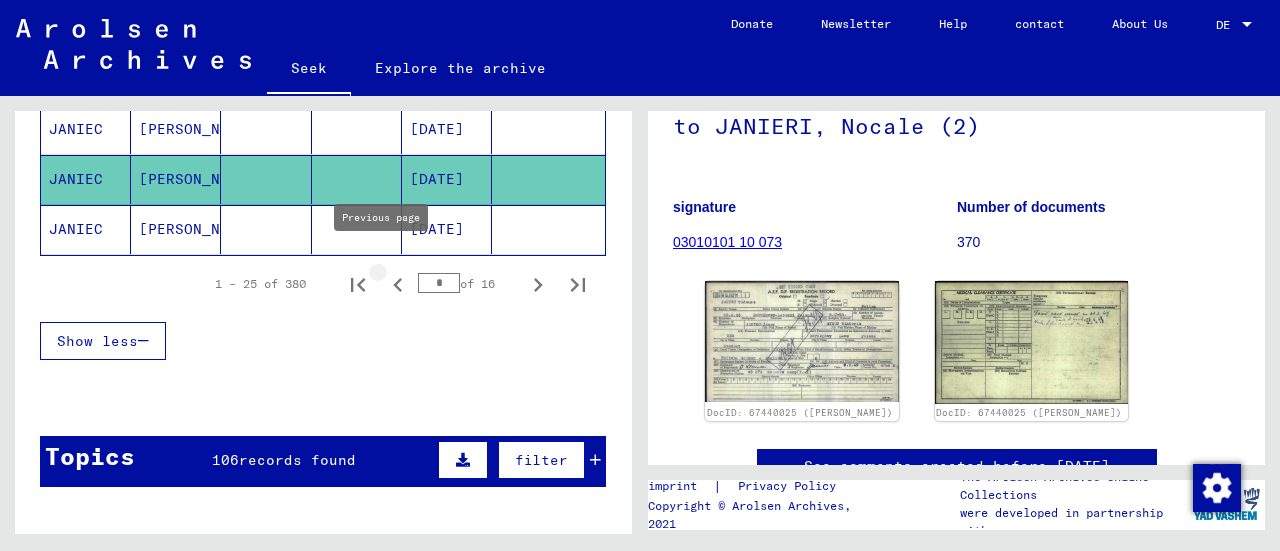 click 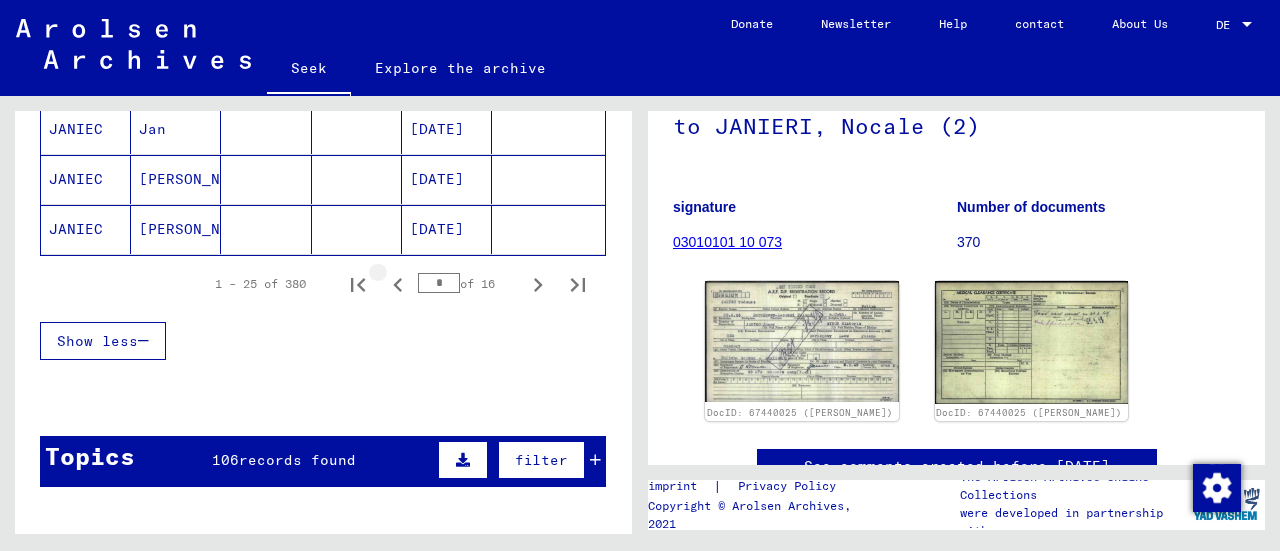 click 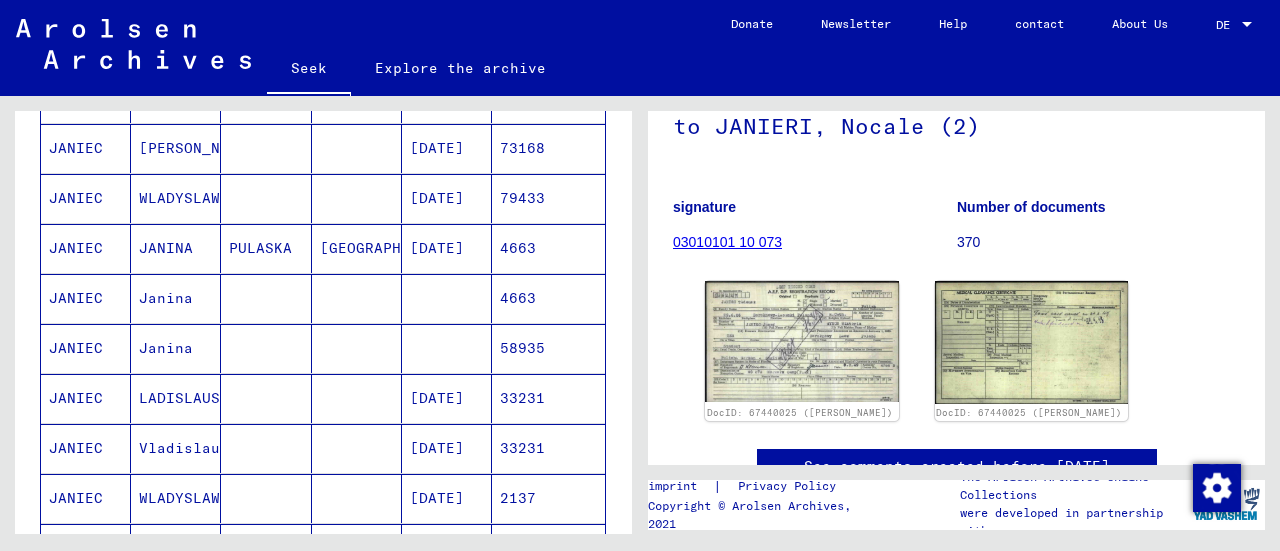 scroll, scrollTop: 600, scrollLeft: 0, axis: vertical 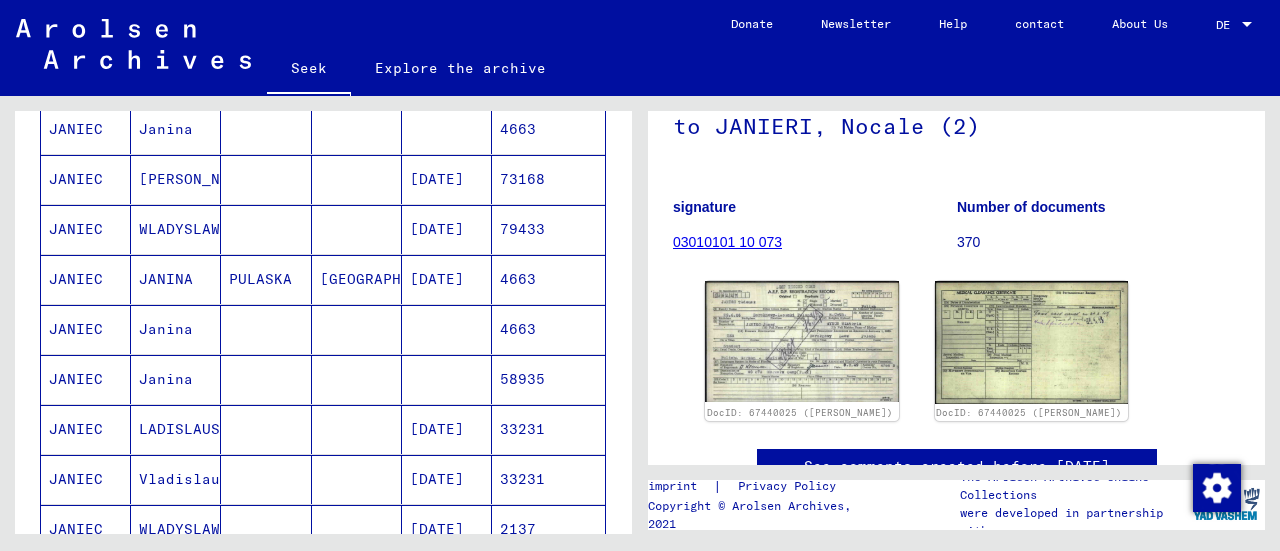 click on "JANINA" at bounding box center (166, 329) 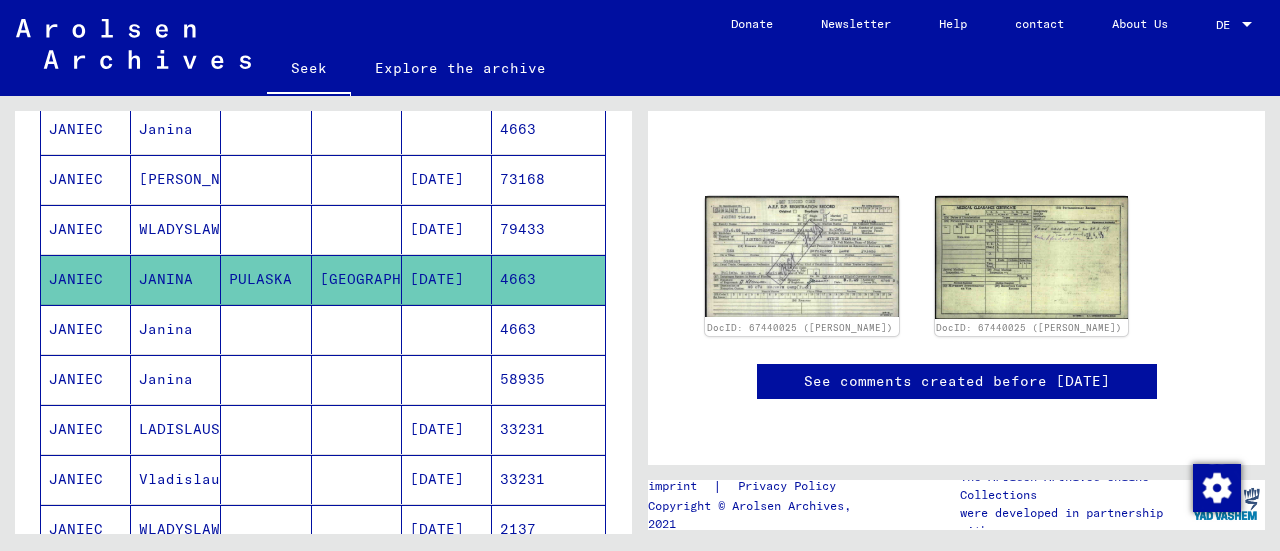scroll, scrollTop: 136, scrollLeft: 0, axis: vertical 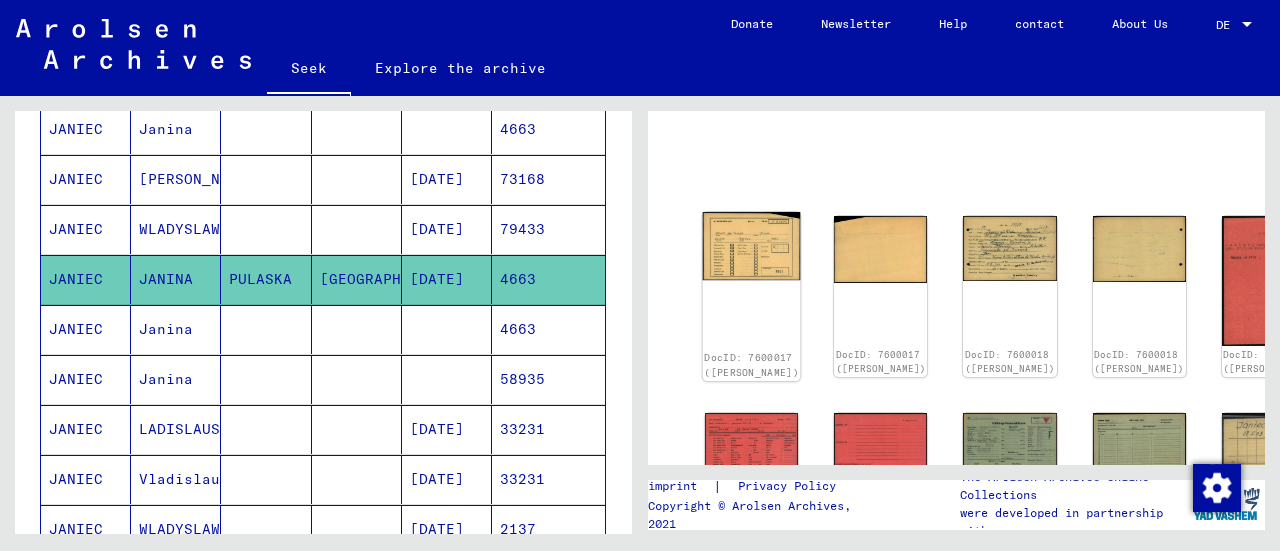 click on "DocID: 7600017 ([PERSON_NAME])" 